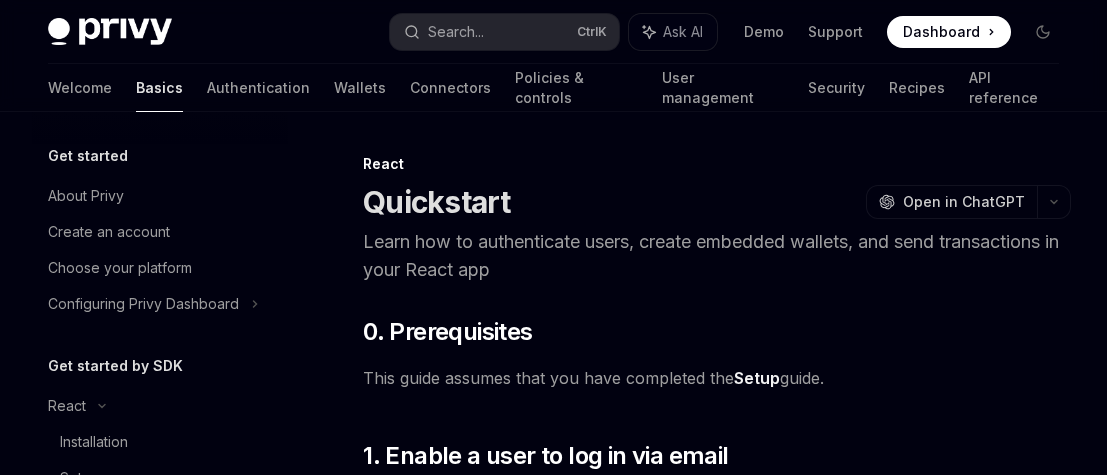 scroll, scrollTop: 0, scrollLeft: 0, axis: both 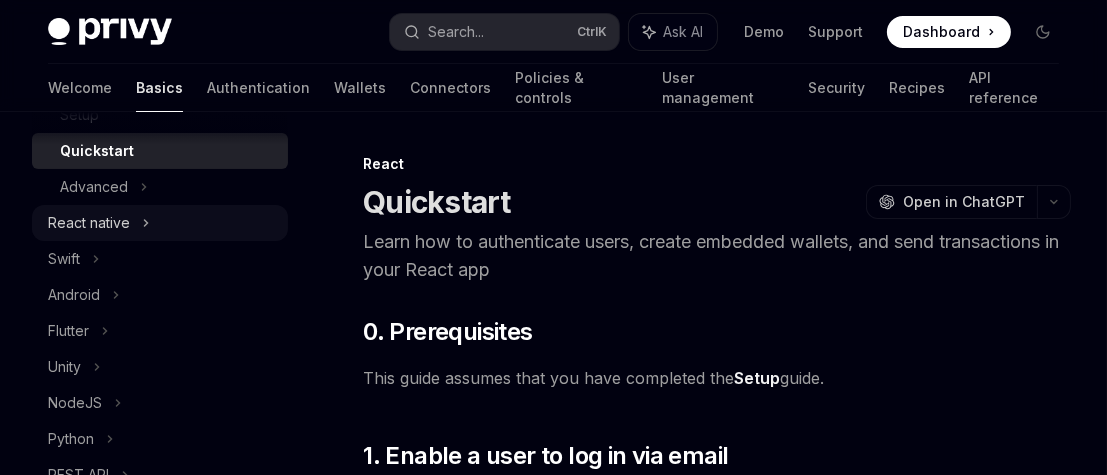 click on "React native" at bounding box center [89, 223] 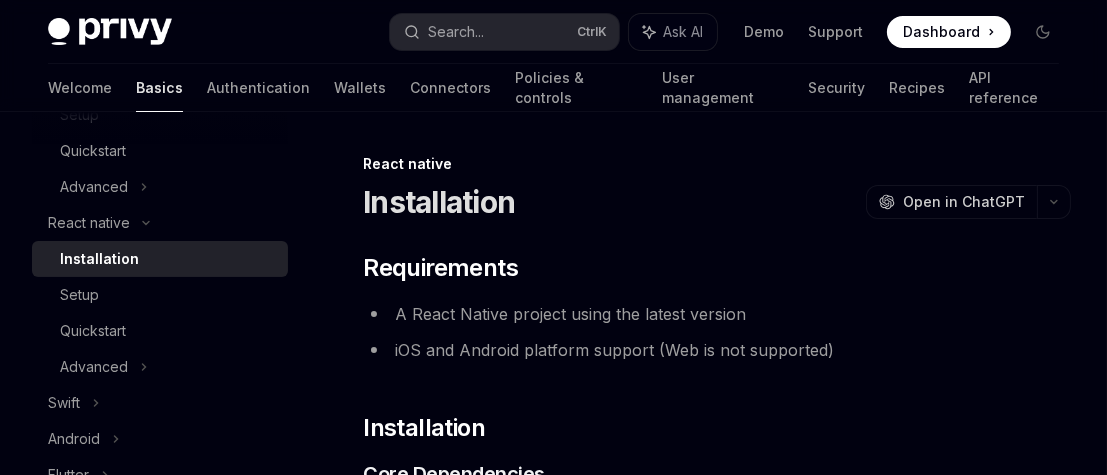 click on "Installation" at bounding box center [99, 259] 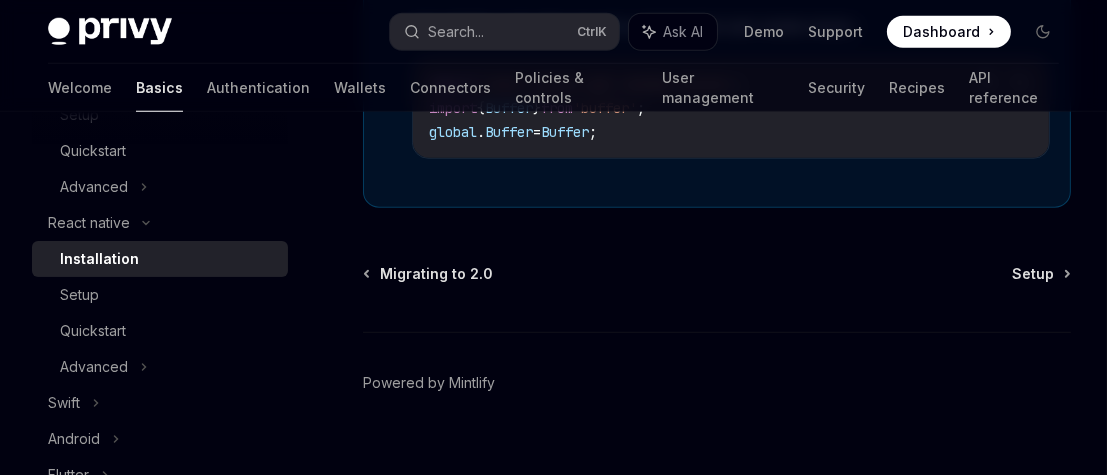 scroll, scrollTop: 1802, scrollLeft: 0, axis: vertical 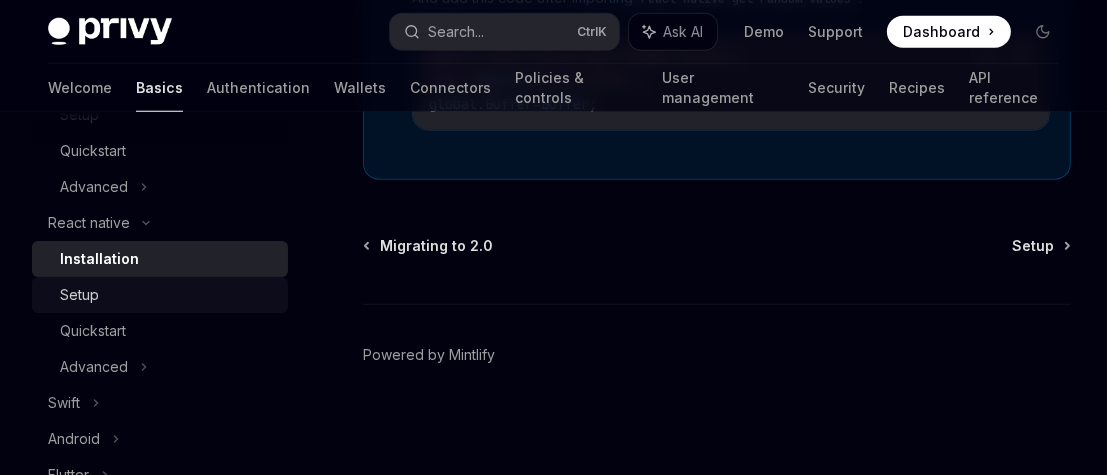 click on "Setup" at bounding box center (168, 295) 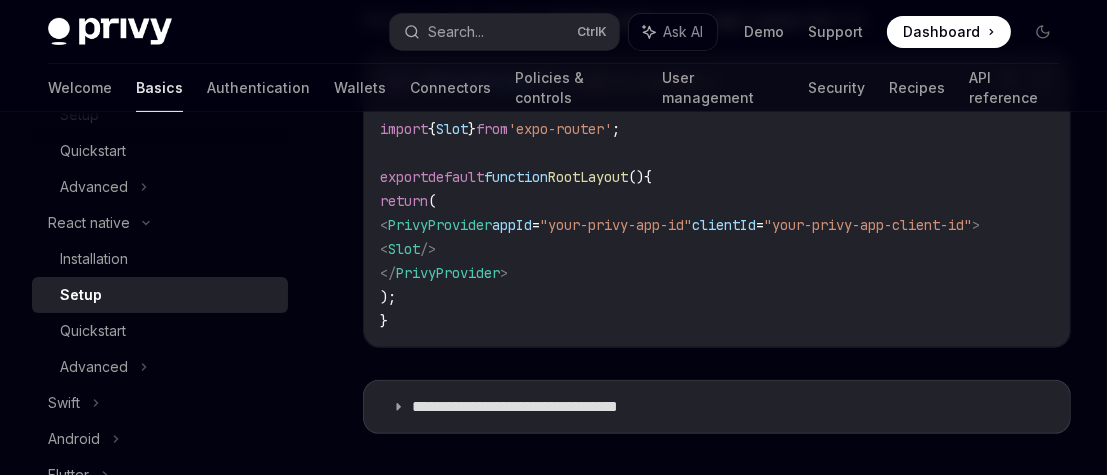 scroll, scrollTop: 745, scrollLeft: 0, axis: vertical 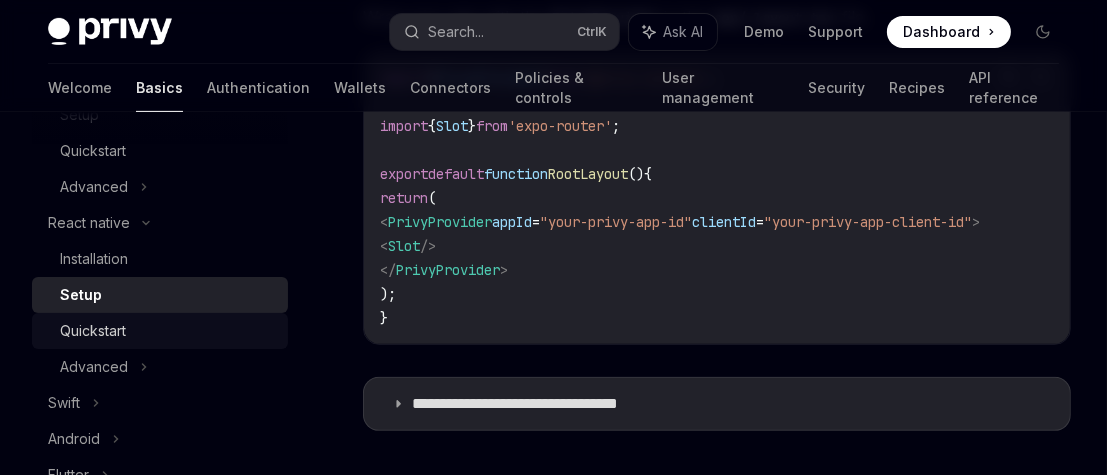 click on "Quickstart" at bounding box center (160, 331) 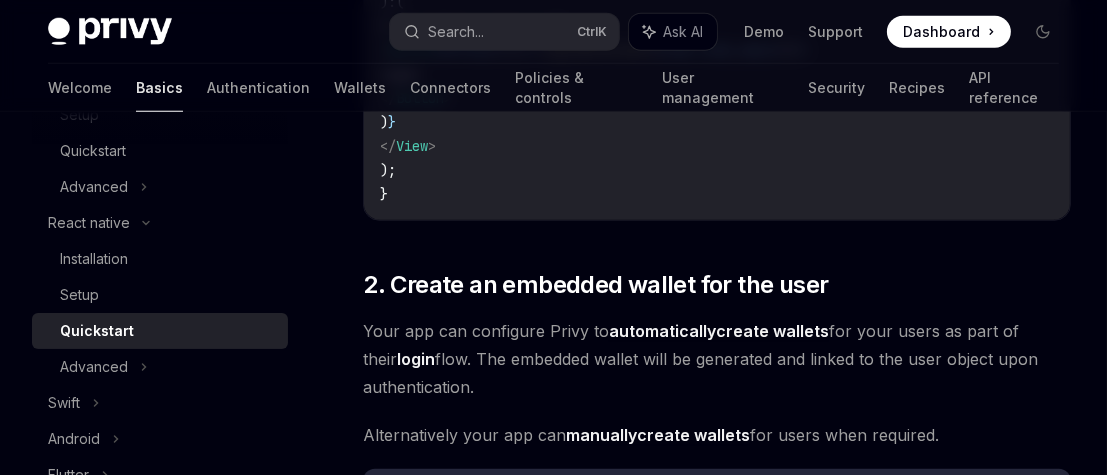 scroll, scrollTop: 1904, scrollLeft: 0, axis: vertical 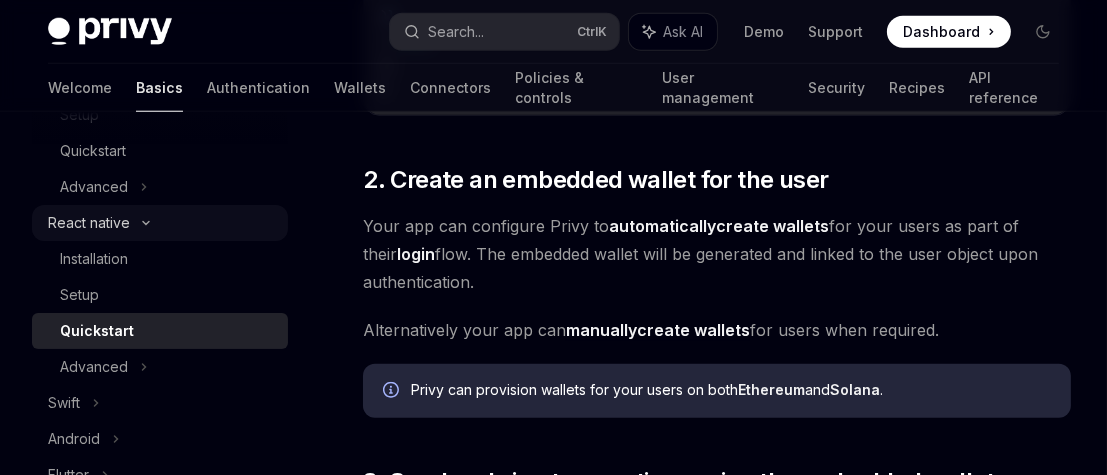 click on "React native" at bounding box center [89, 223] 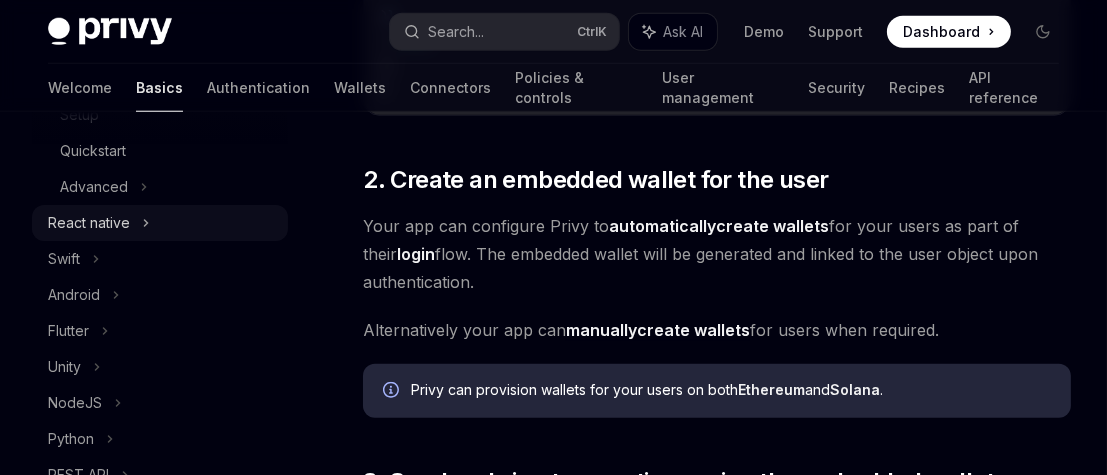 click on "React native" at bounding box center [89, 223] 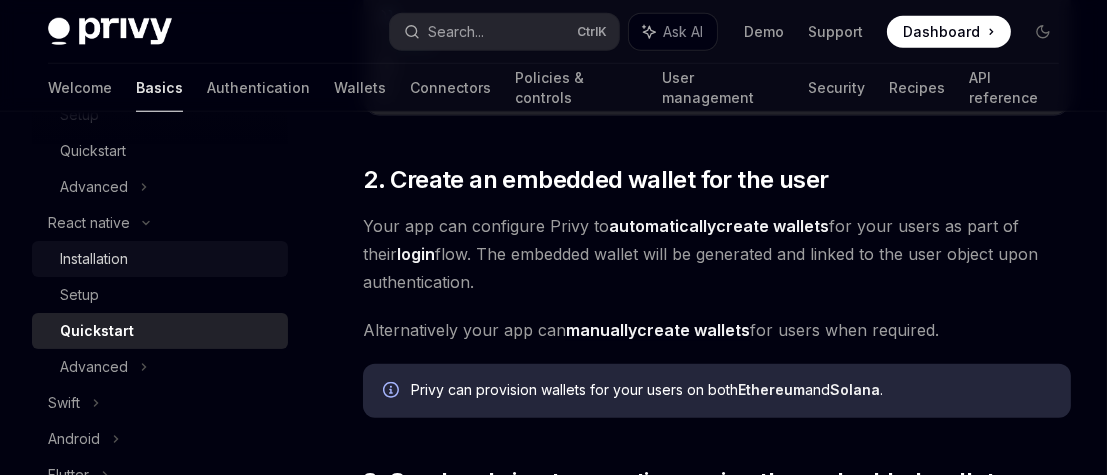 click on "Installation" at bounding box center [94, 259] 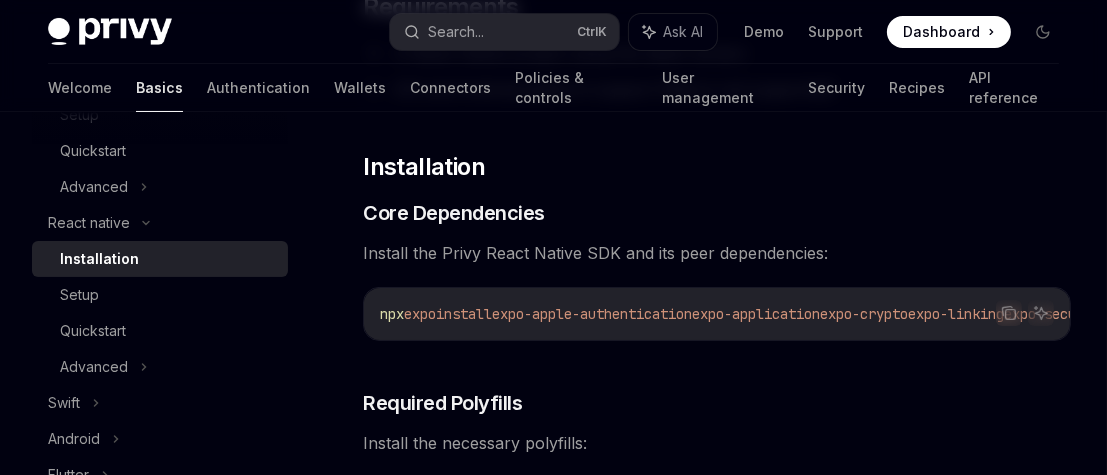 scroll, scrollTop: 262, scrollLeft: 0, axis: vertical 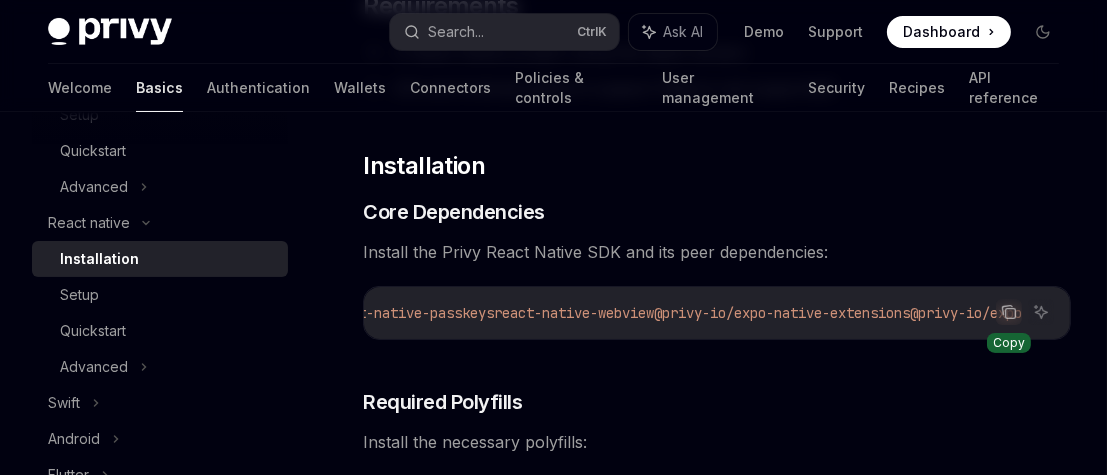 click 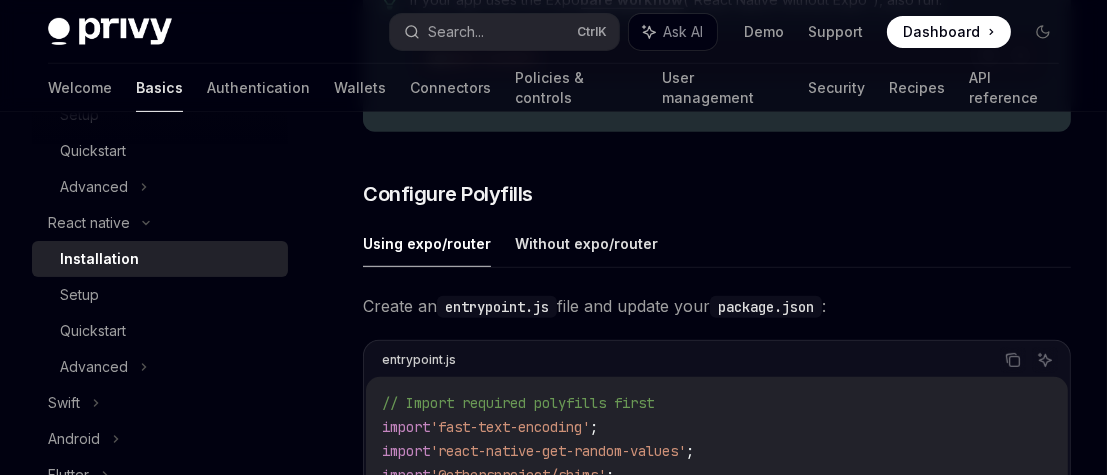 scroll, scrollTop: 857, scrollLeft: 0, axis: vertical 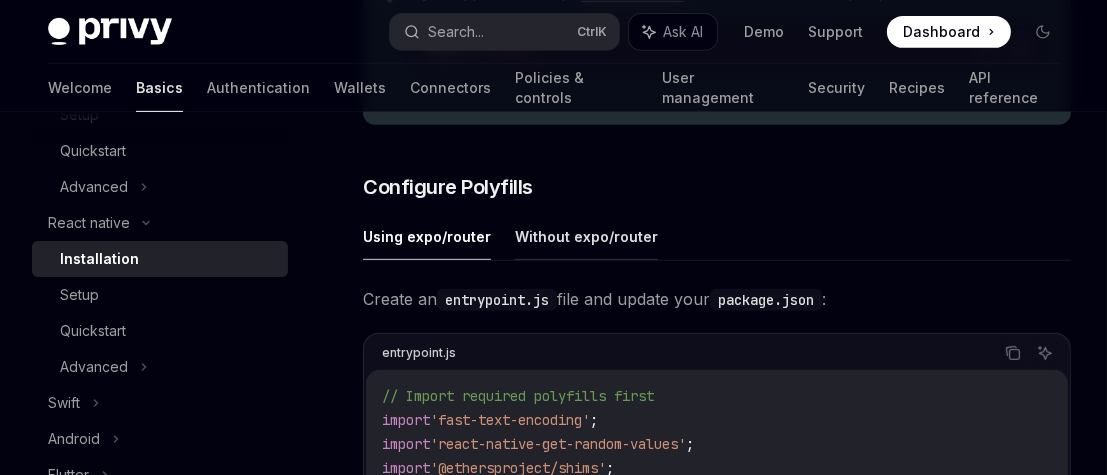 click on "Without expo/router" at bounding box center [586, 236] 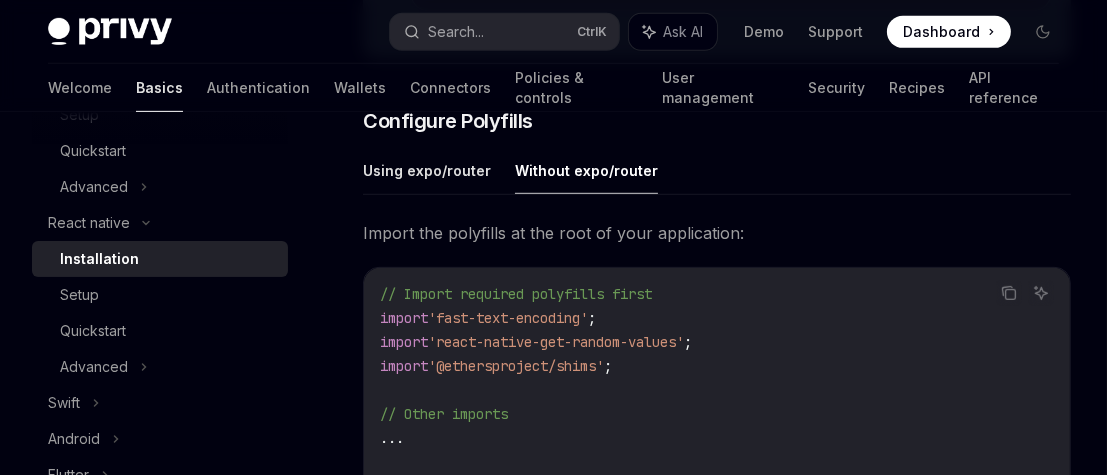 scroll, scrollTop: 909, scrollLeft: 0, axis: vertical 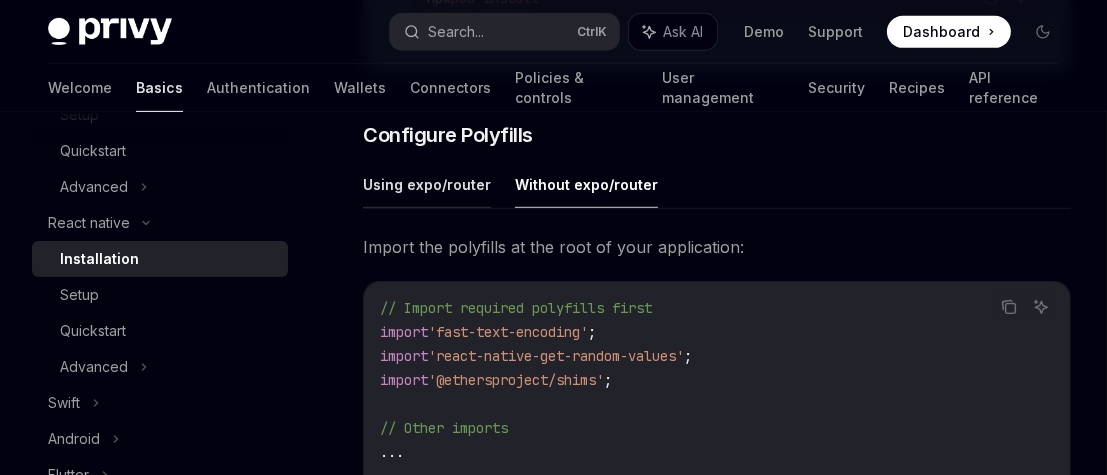 click on "Using expo/router" at bounding box center (427, 184) 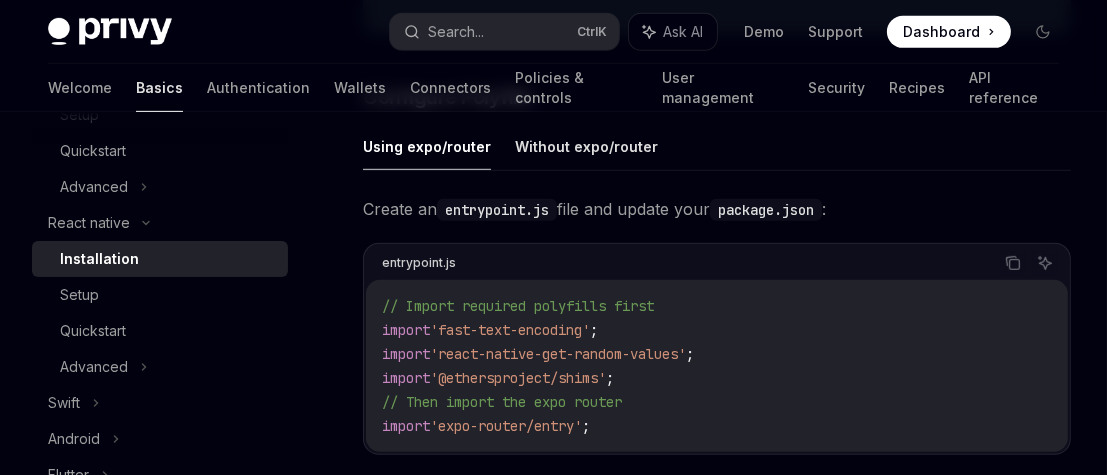 scroll, scrollTop: 945, scrollLeft: 0, axis: vertical 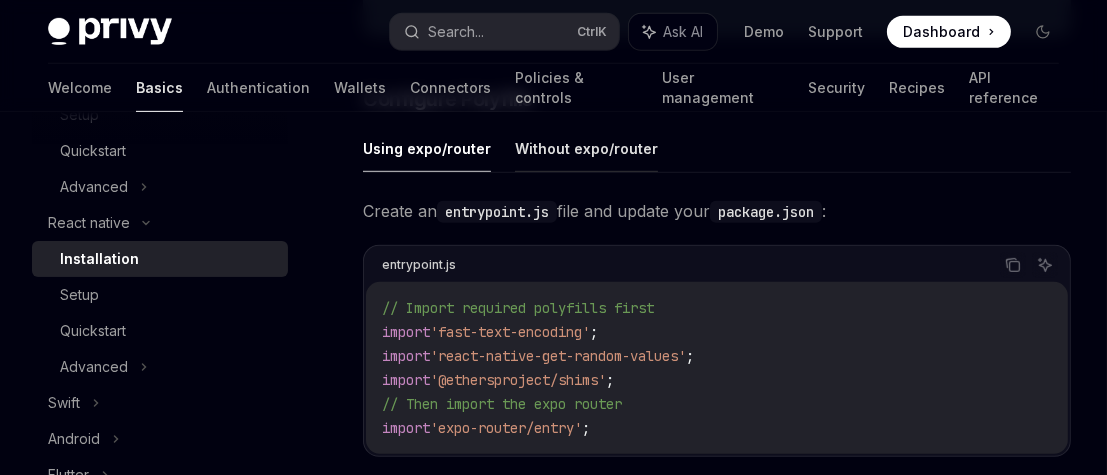 click on "Without expo/router" at bounding box center [586, 148] 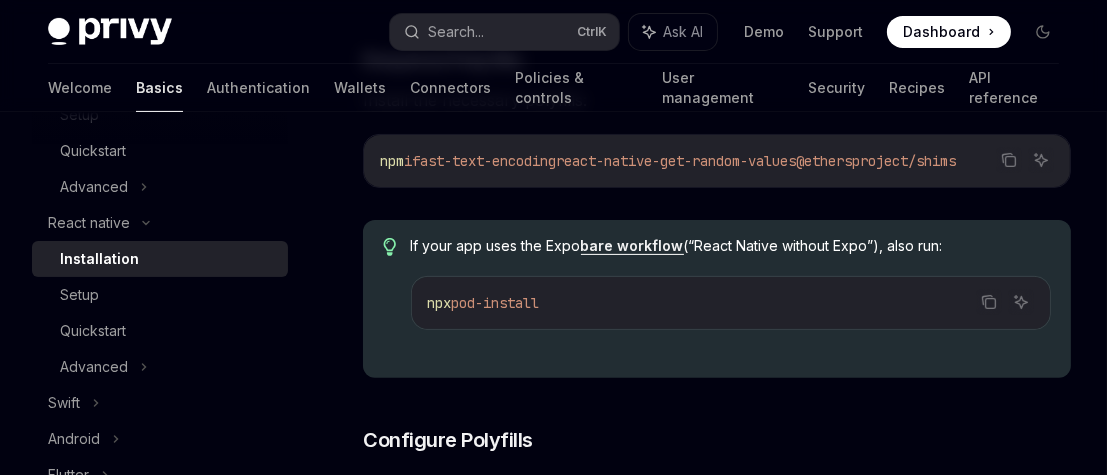 scroll, scrollTop: 599, scrollLeft: 0, axis: vertical 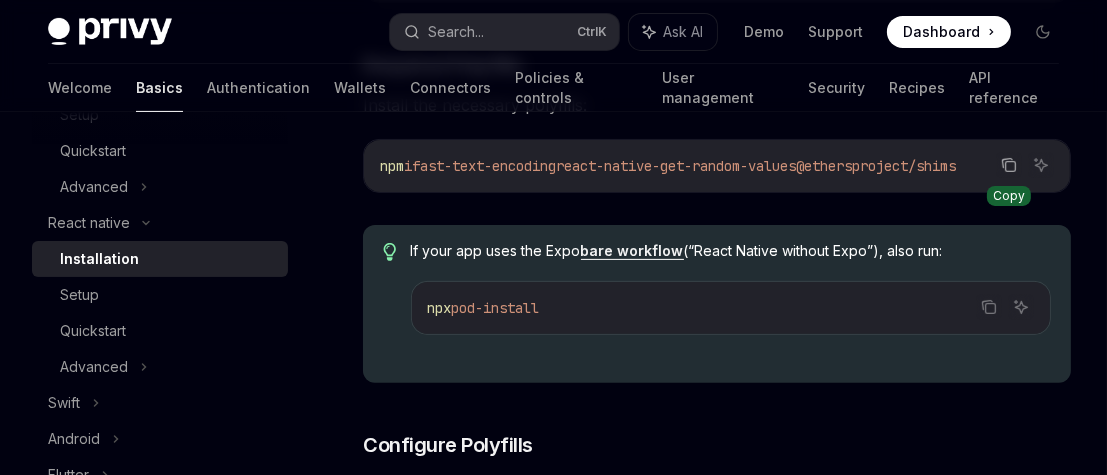 click 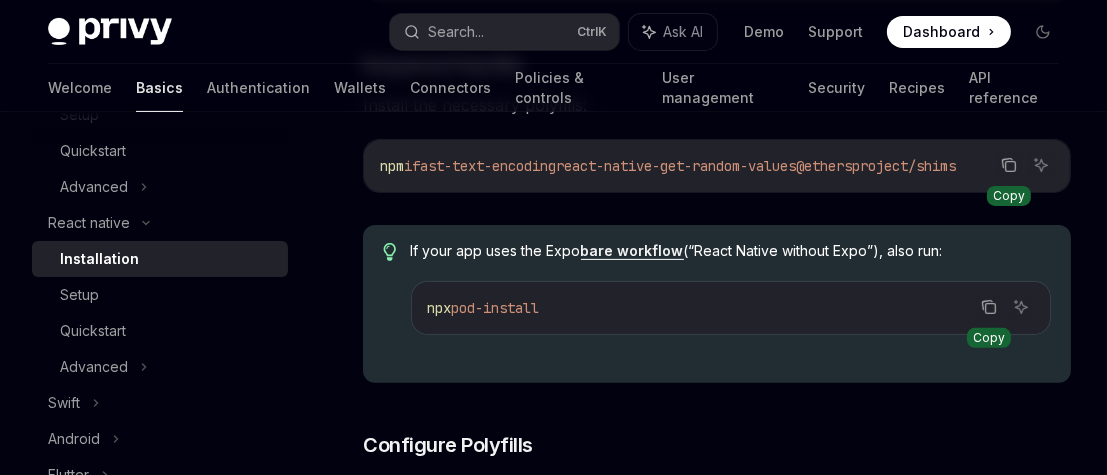 click at bounding box center [989, 307] 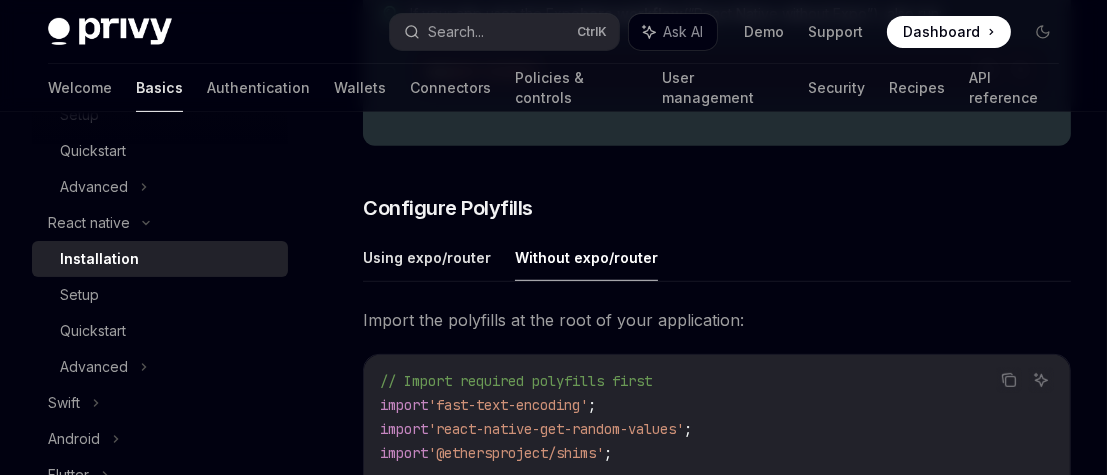 scroll, scrollTop: 836, scrollLeft: 0, axis: vertical 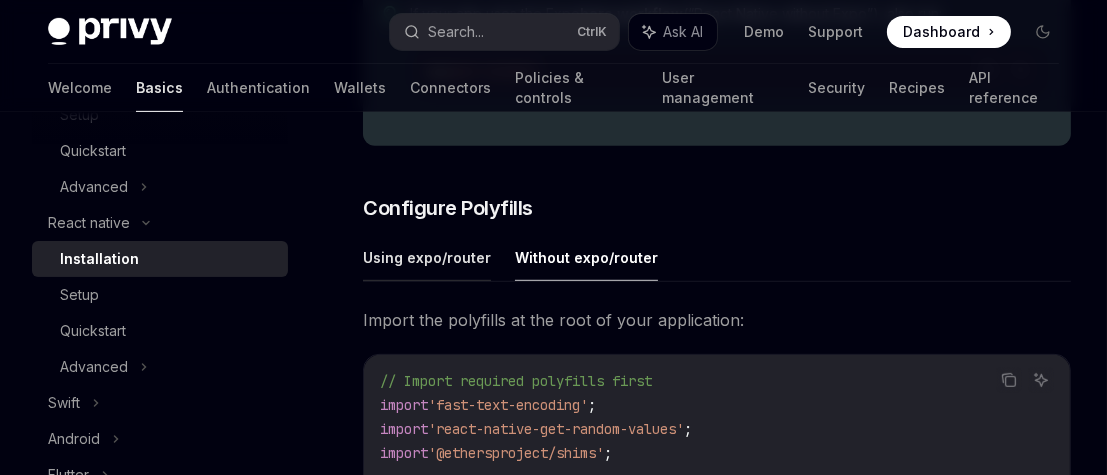 click on "Using expo/router" at bounding box center [427, 257] 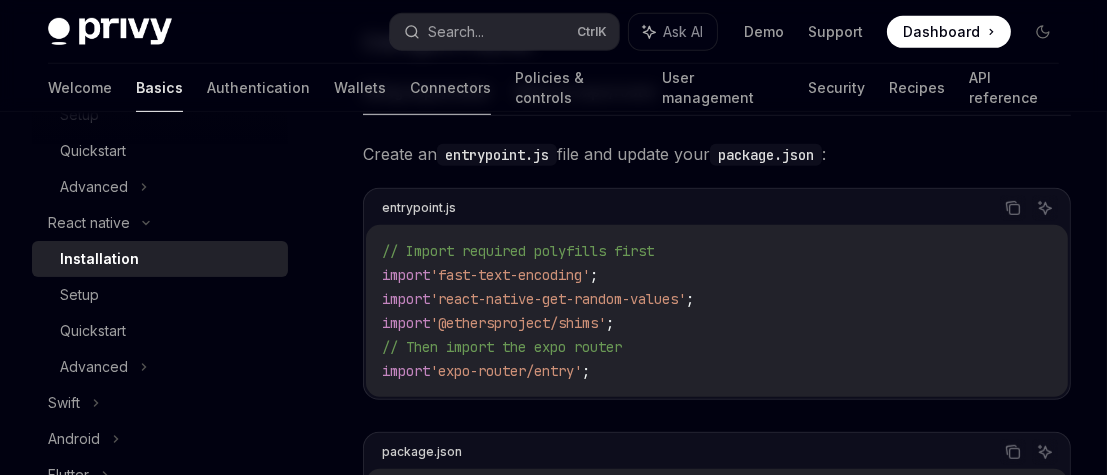 scroll, scrollTop: 1003, scrollLeft: 0, axis: vertical 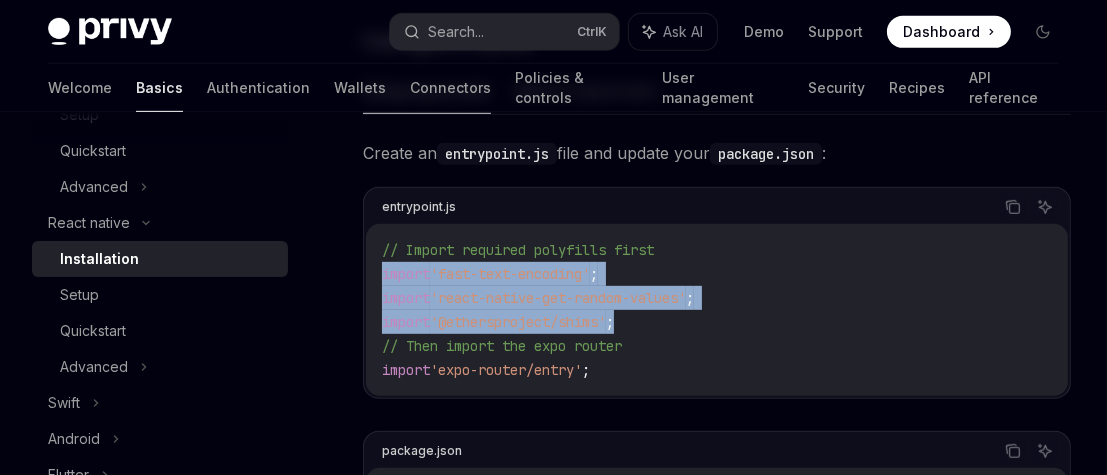 drag, startPoint x: 629, startPoint y: 325, endPoint x: 369, endPoint y: 283, distance: 263.37045 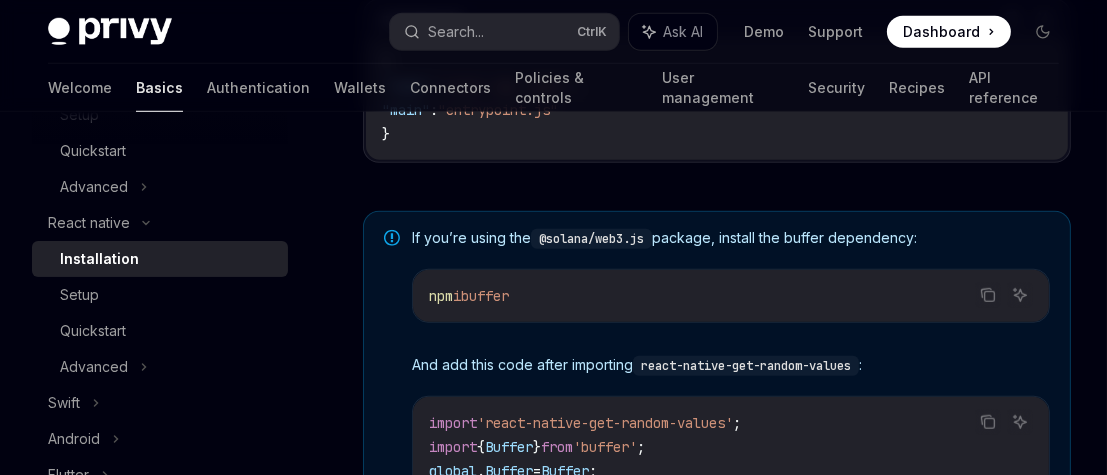 scroll, scrollTop: 1441, scrollLeft: 0, axis: vertical 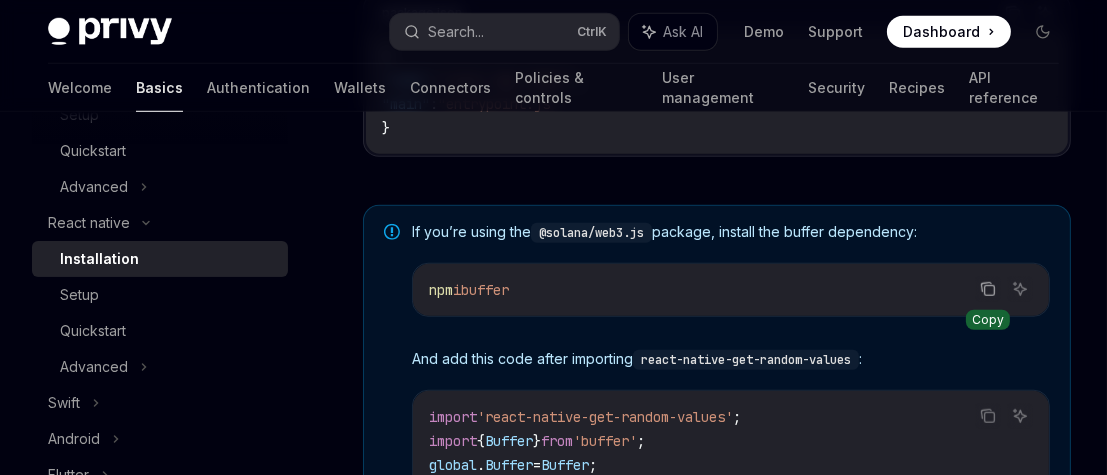 click 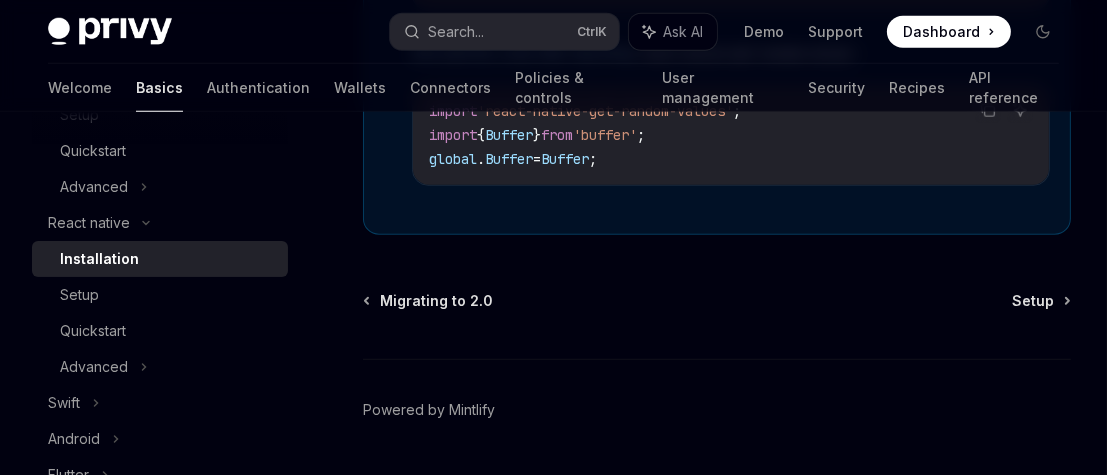 scroll, scrollTop: 1802, scrollLeft: 0, axis: vertical 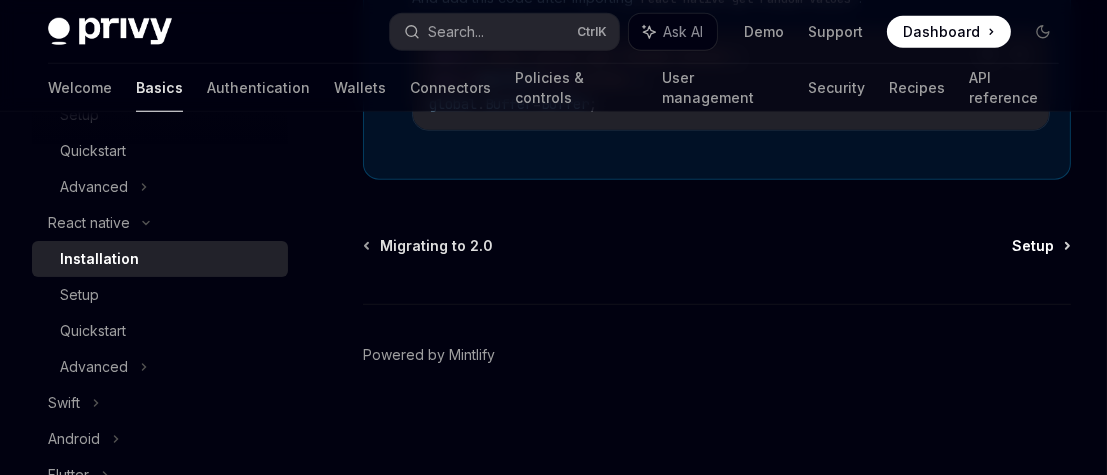 click on "Setup" at bounding box center [1033, 246] 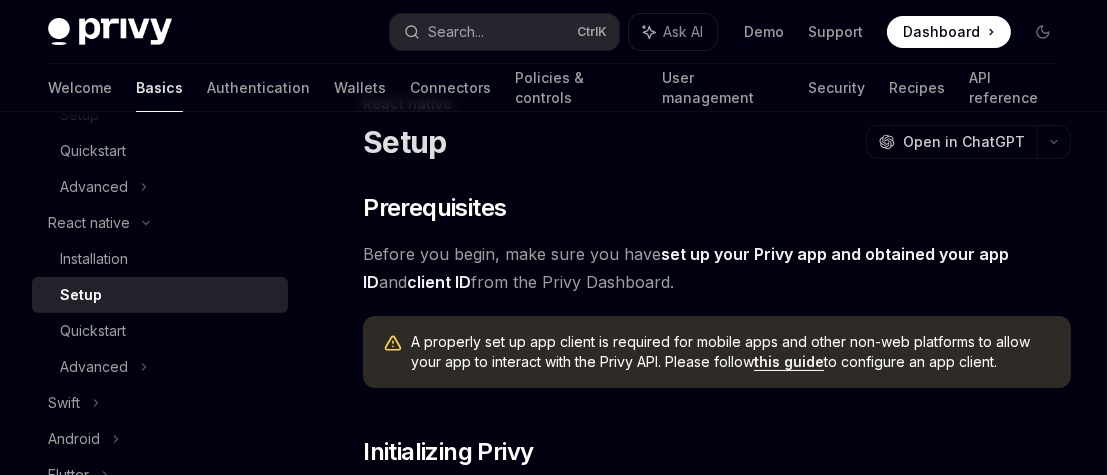 scroll, scrollTop: 74, scrollLeft: 0, axis: vertical 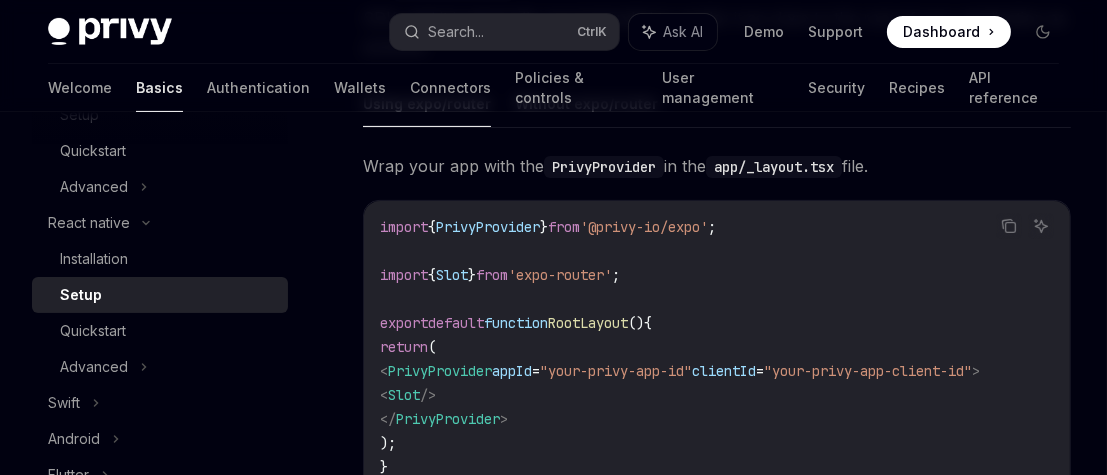 click on "import  { PrivyProvider }  from  '@privy-io/expo' ;
import  { Slot }  from  'expo-router' ;
export  default  function  RootLayout ()  {
return  (
< PrivyProvider  appId = "your-privy-app-id"  clientId = "your-privy-app-client-id" >
< Slot  />
</ PrivyProvider >
);
}" at bounding box center [717, 347] 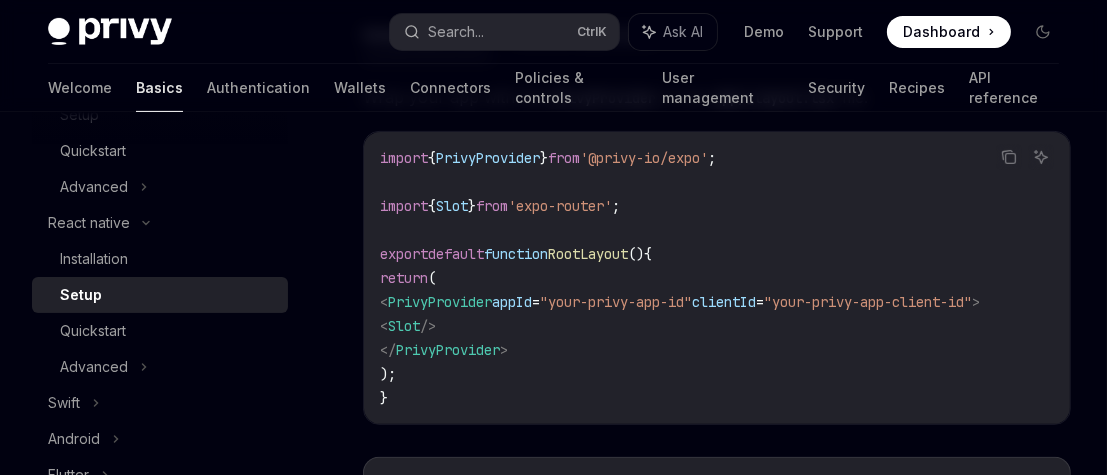 scroll, scrollTop: 666, scrollLeft: 0, axis: vertical 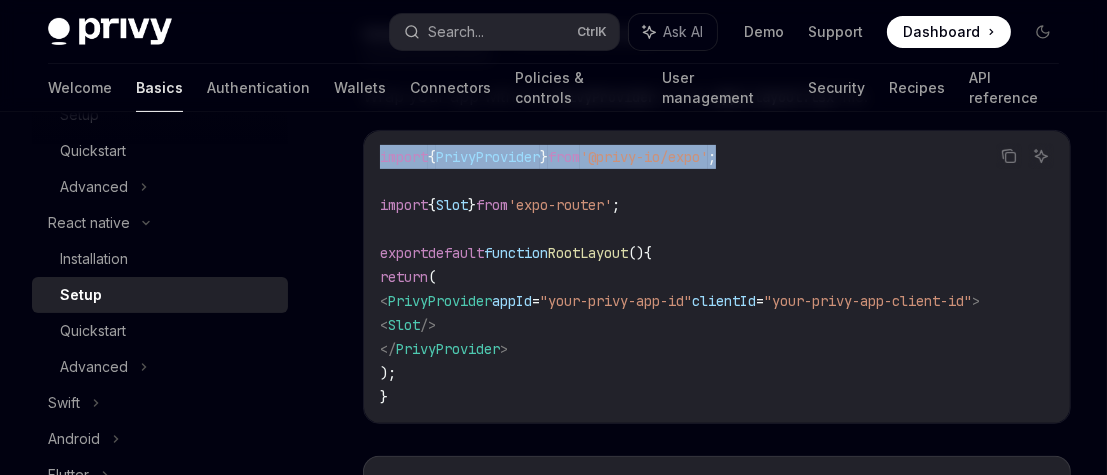 drag, startPoint x: 757, startPoint y: 148, endPoint x: 346, endPoint y: 156, distance: 411.07785 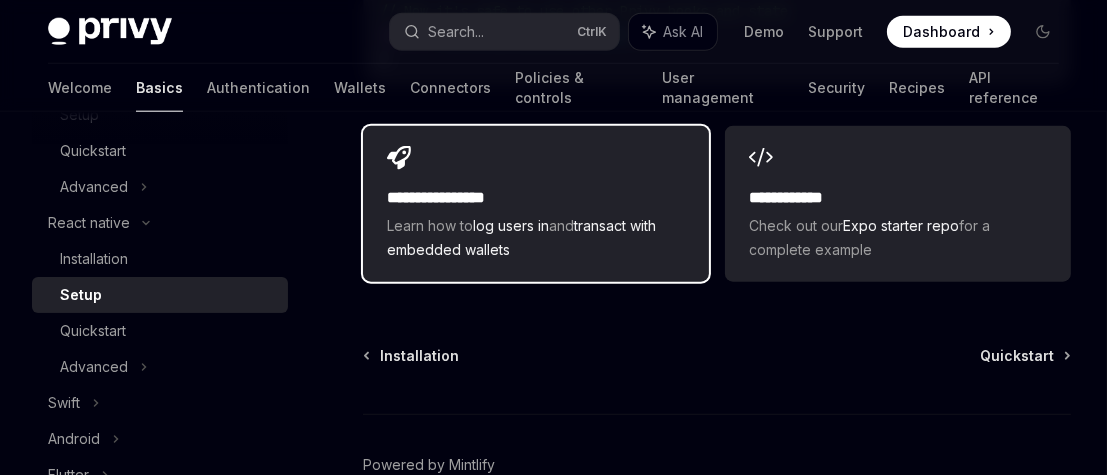scroll, scrollTop: 2176, scrollLeft: 0, axis: vertical 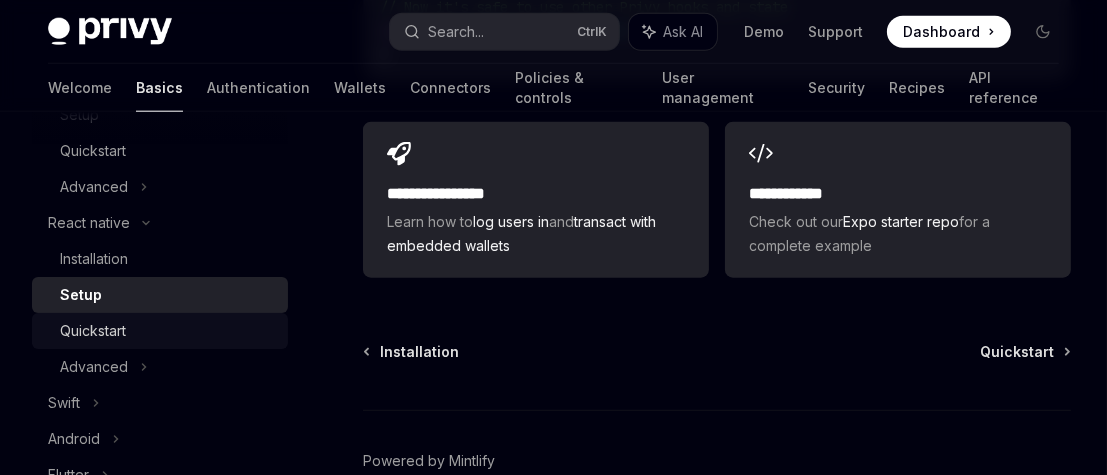 click on "Quickstart" at bounding box center [93, 331] 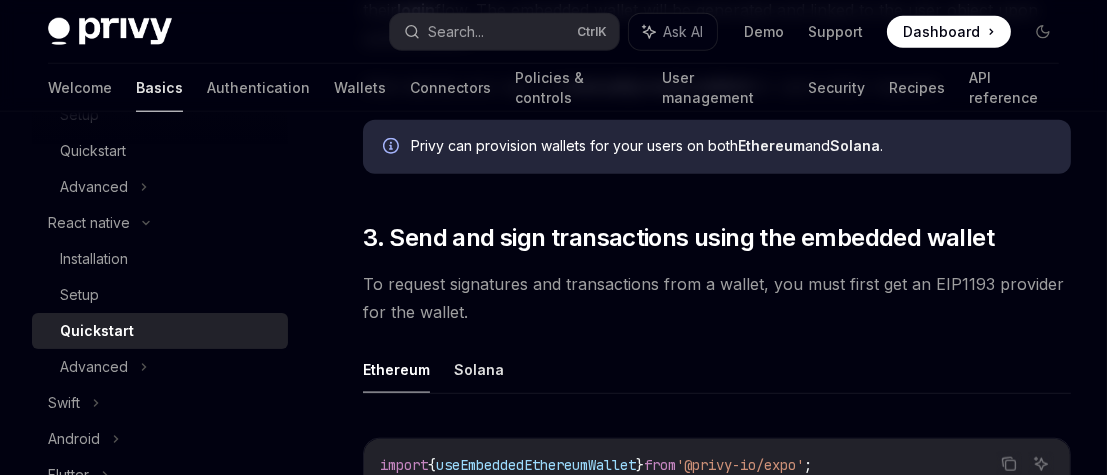 scroll, scrollTop: 2158, scrollLeft: 0, axis: vertical 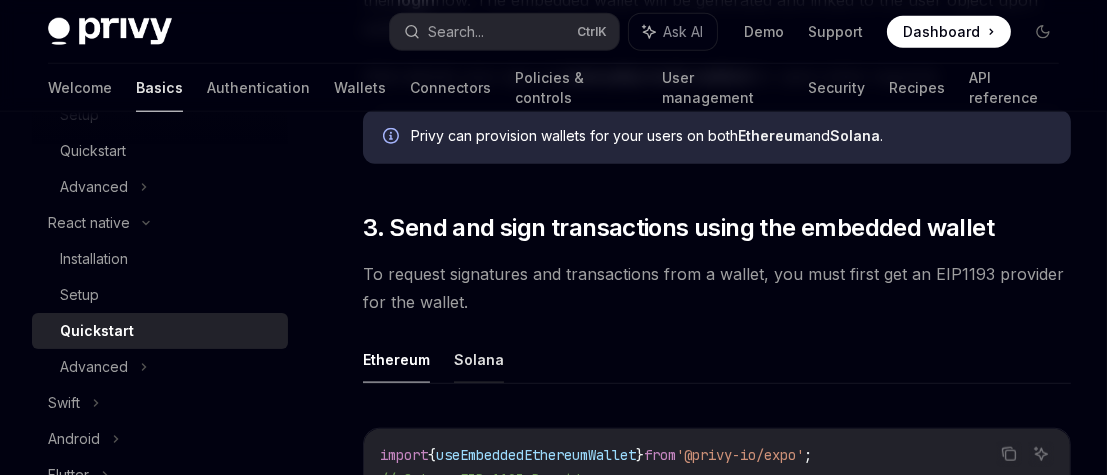 click on "Solana" at bounding box center (479, 359) 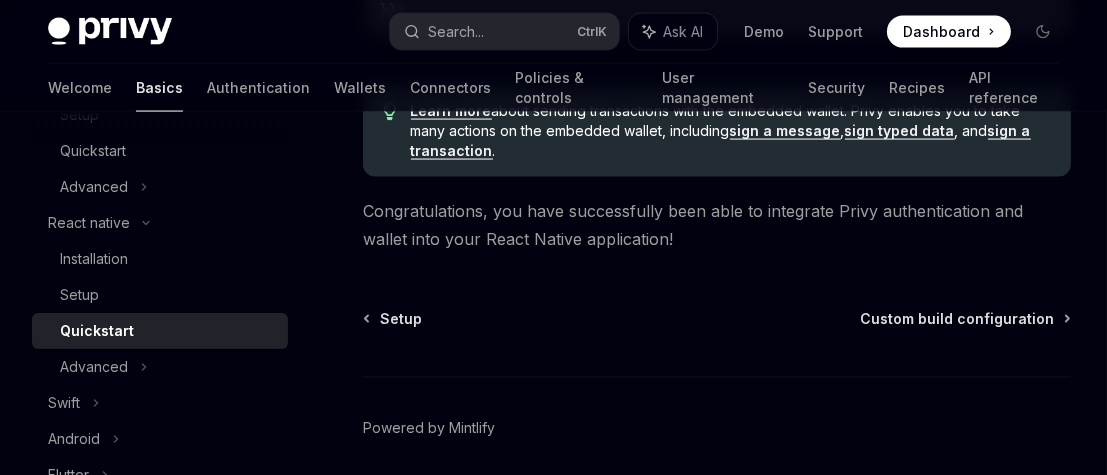 scroll, scrollTop: 3062, scrollLeft: 0, axis: vertical 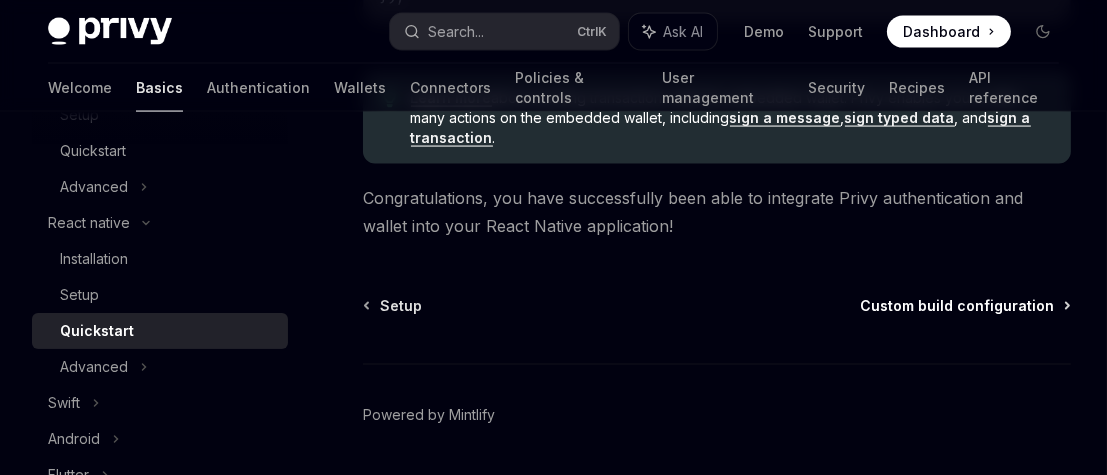 click on "Custom build configuration" at bounding box center (957, 306) 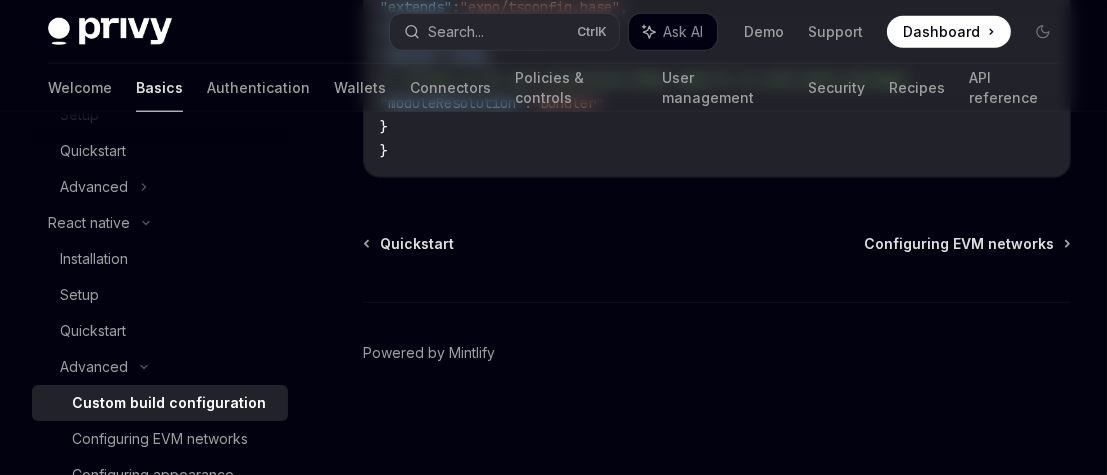 scroll, scrollTop: 0, scrollLeft: 0, axis: both 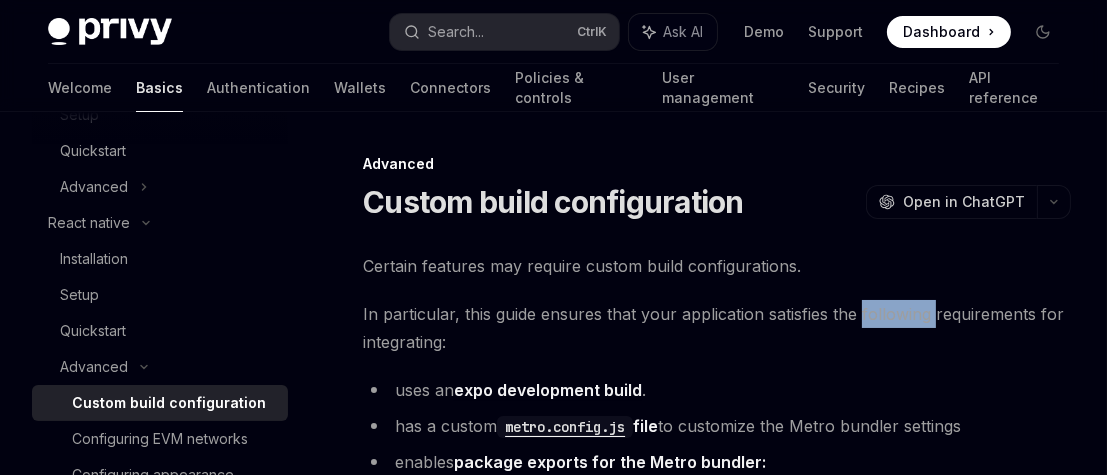 click on "In particular, this guide ensures that your application satisfies the following requirements for integrating:" at bounding box center [717, 328] 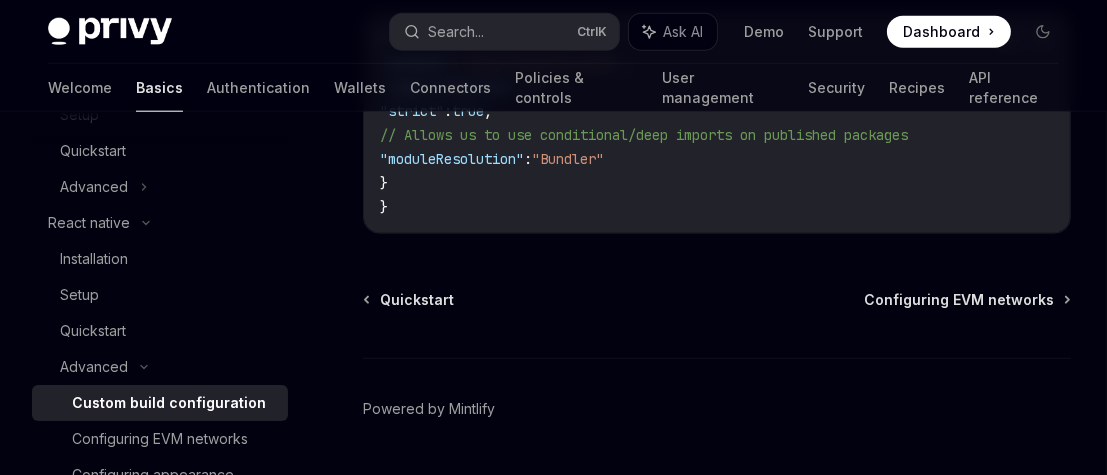 scroll, scrollTop: 2152, scrollLeft: 0, axis: vertical 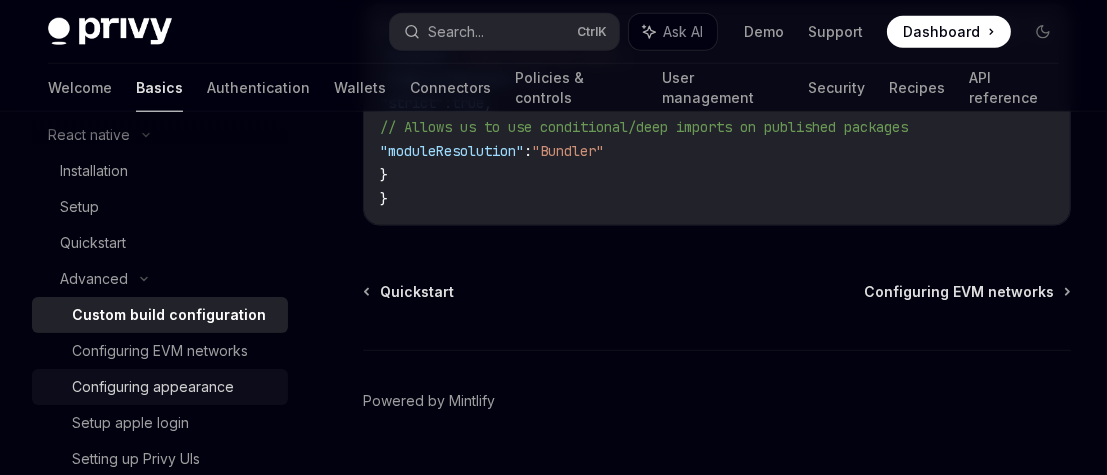 click on "Configuring appearance" at bounding box center (153, 387) 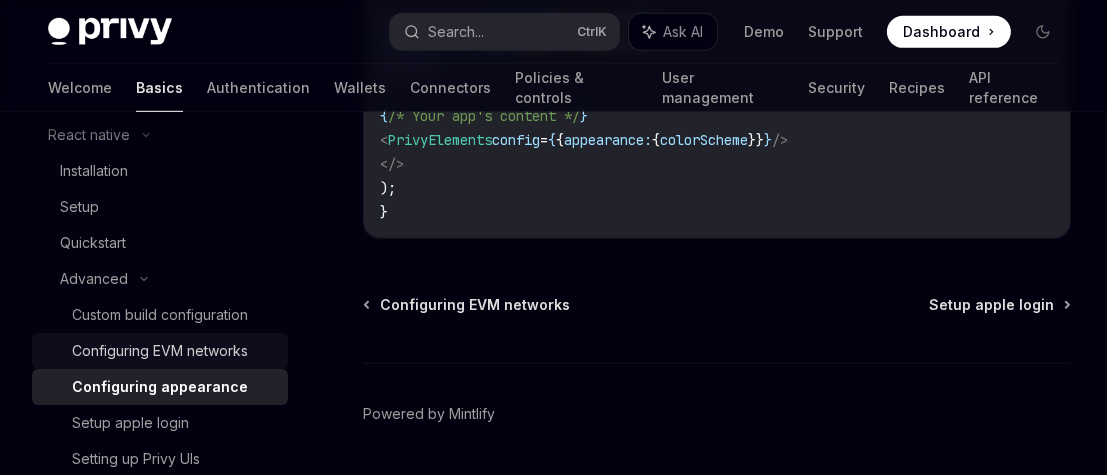 scroll, scrollTop: 1205, scrollLeft: 0, axis: vertical 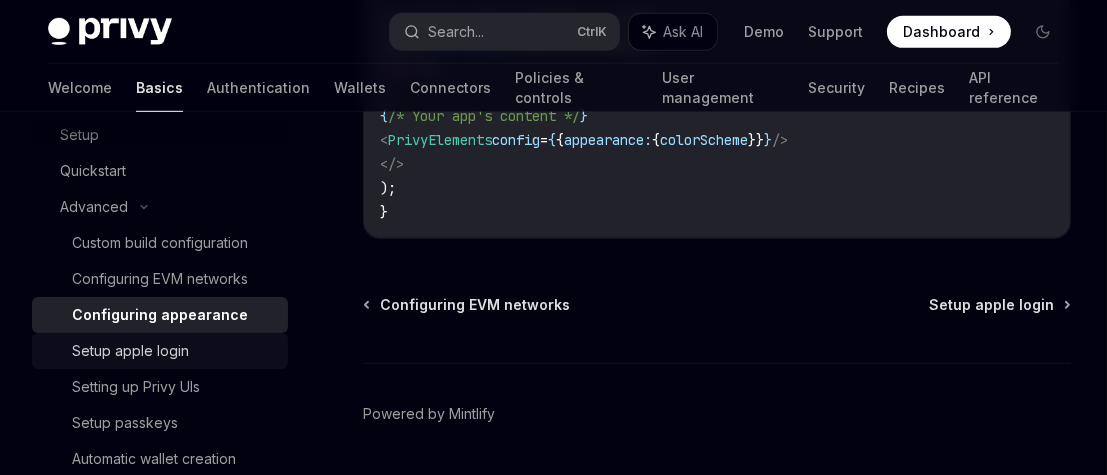 click on "Setup apple login" at bounding box center [130, 351] 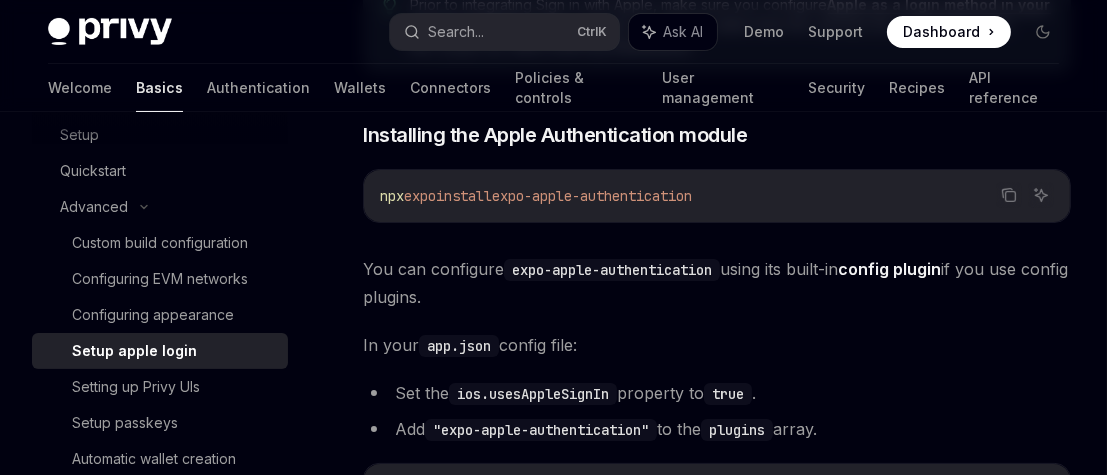 scroll, scrollTop: 390, scrollLeft: 0, axis: vertical 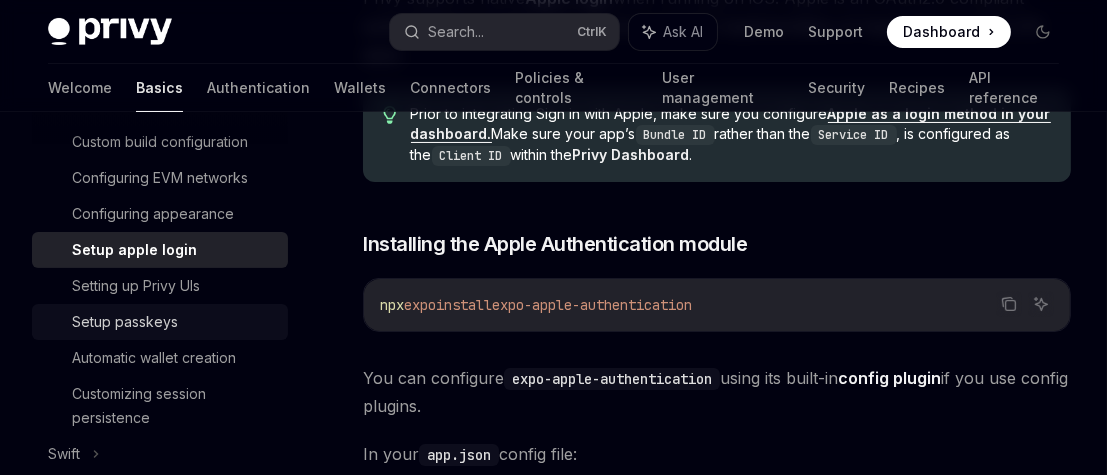 click on "Setup passkeys" at bounding box center (125, 322) 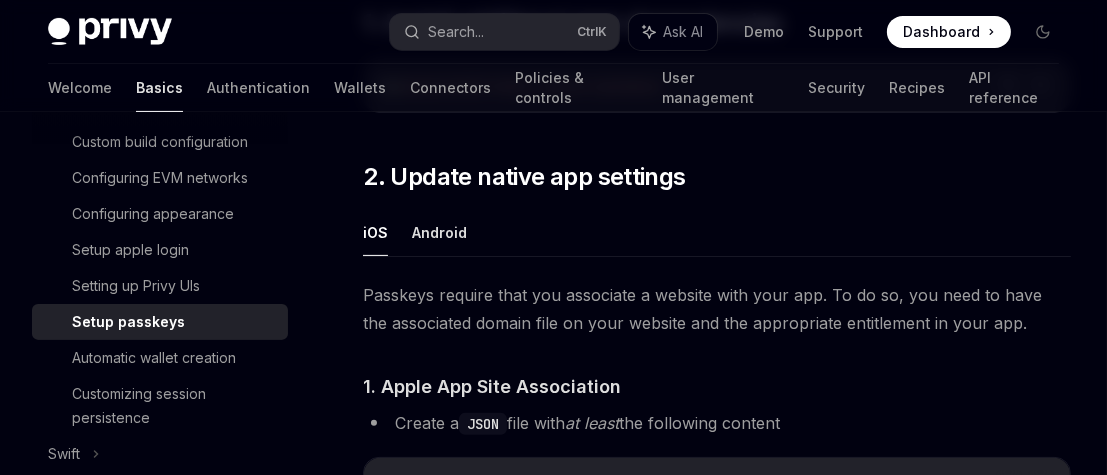 scroll, scrollTop: 642, scrollLeft: 0, axis: vertical 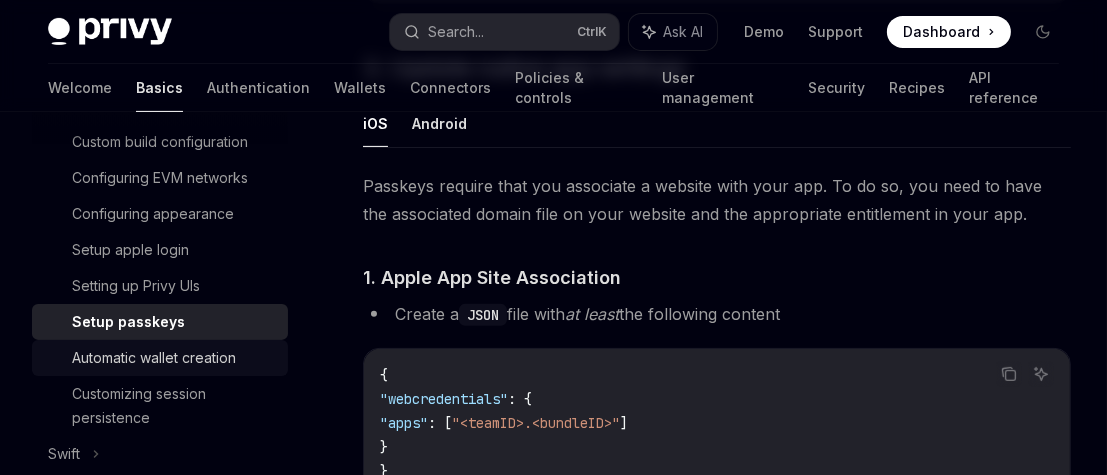 click on "Automatic wallet creation" at bounding box center (154, 358) 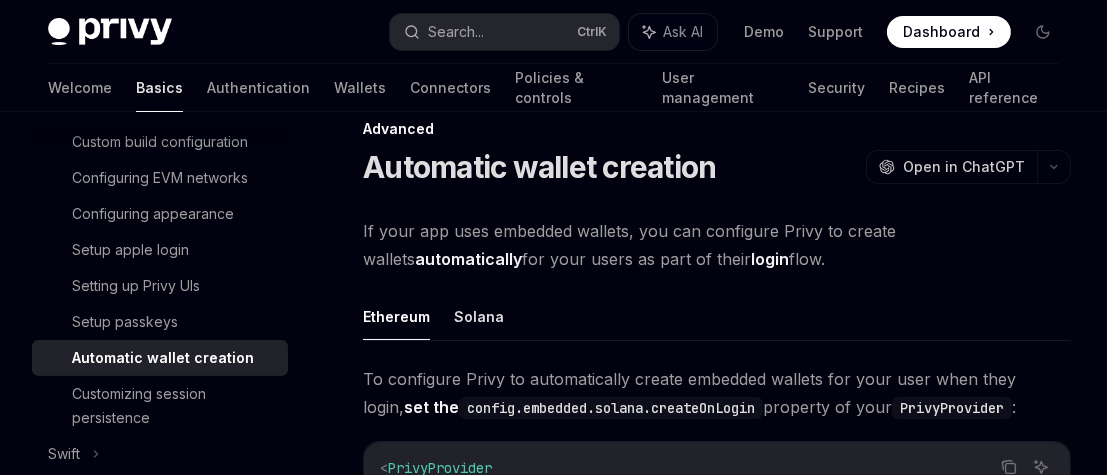scroll, scrollTop: 37, scrollLeft: 0, axis: vertical 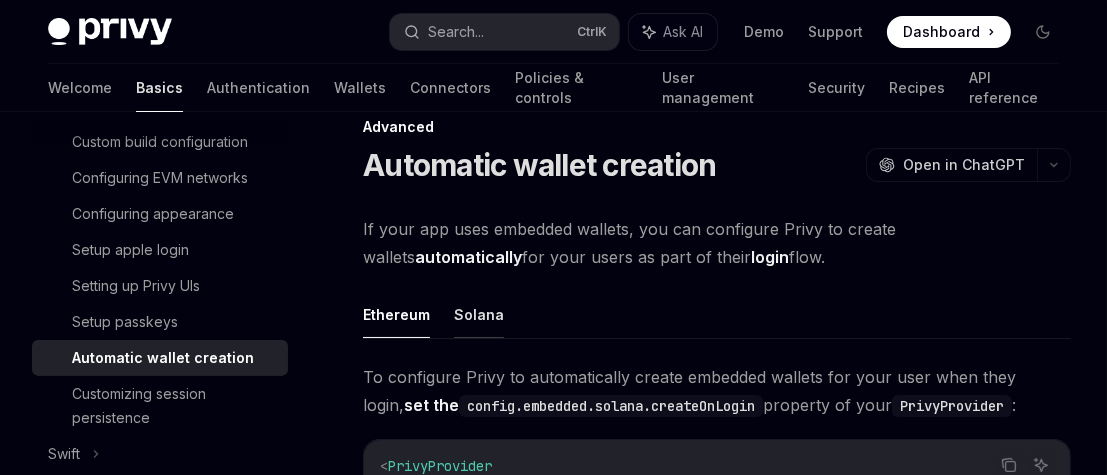 click on "Solana" at bounding box center [479, 314] 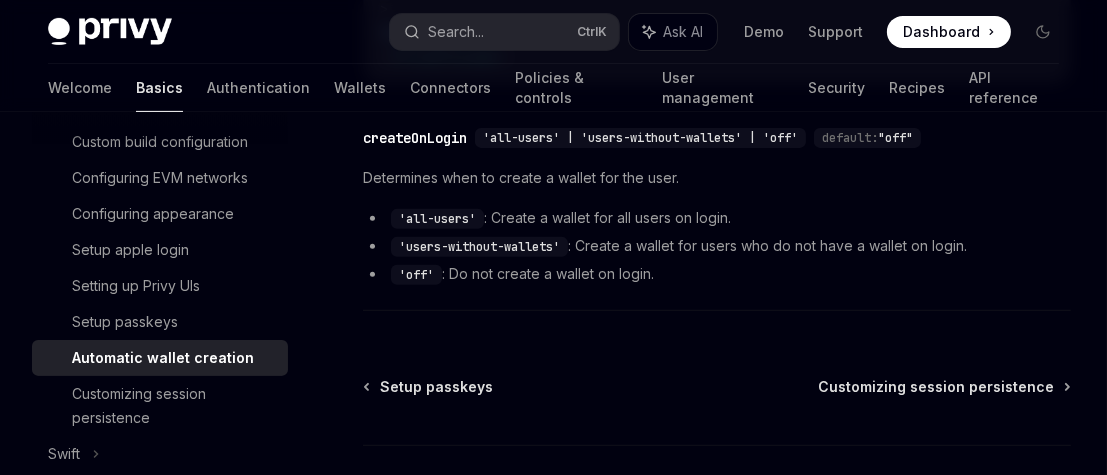 scroll, scrollTop: 717, scrollLeft: 0, axis: vertical 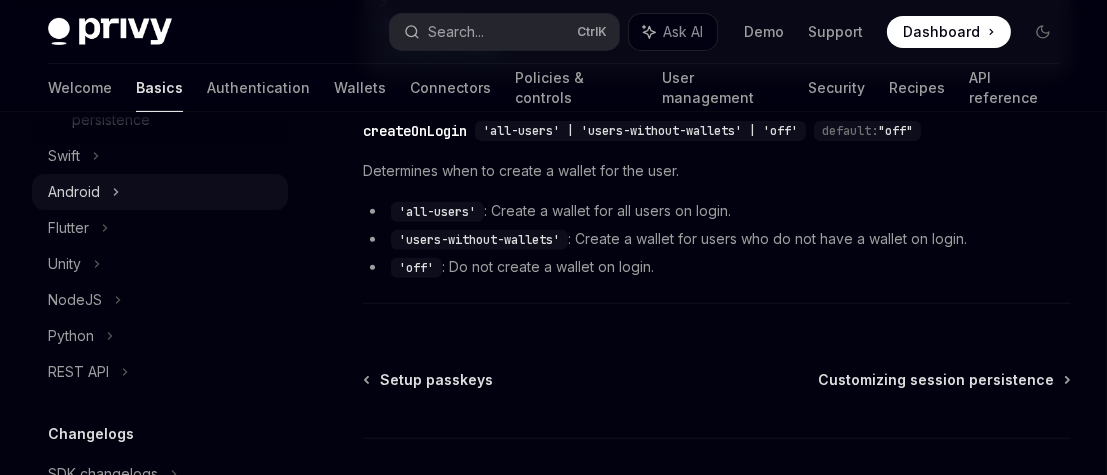 click on "Android" at bounding box center (74, 192) 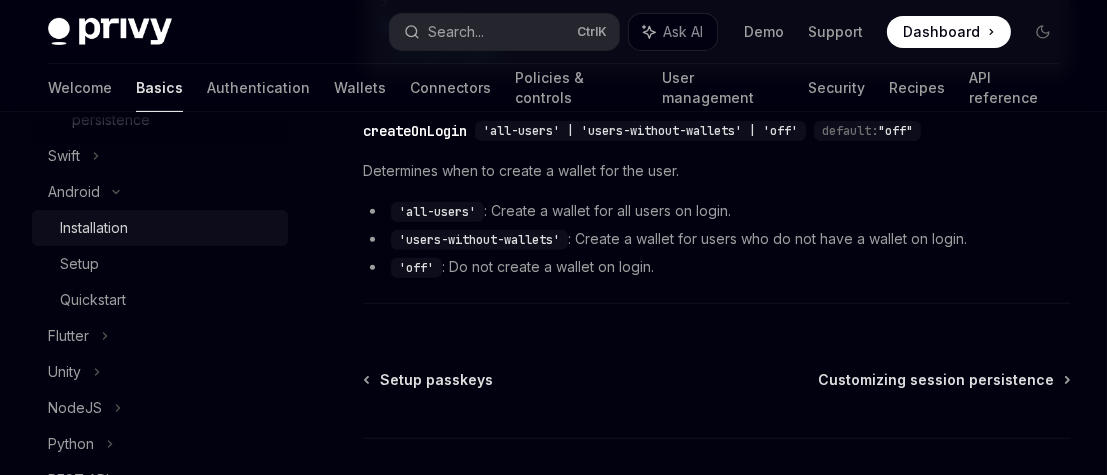 click on "Installation" at bounding box center [94, 228] 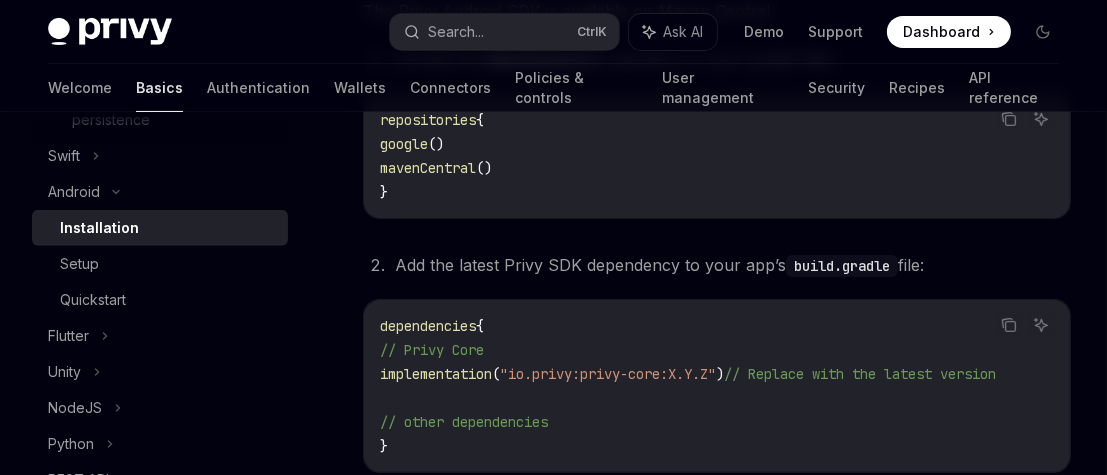 scroll, scrollTop: 474, scrollLeft: 0, axis: vertical 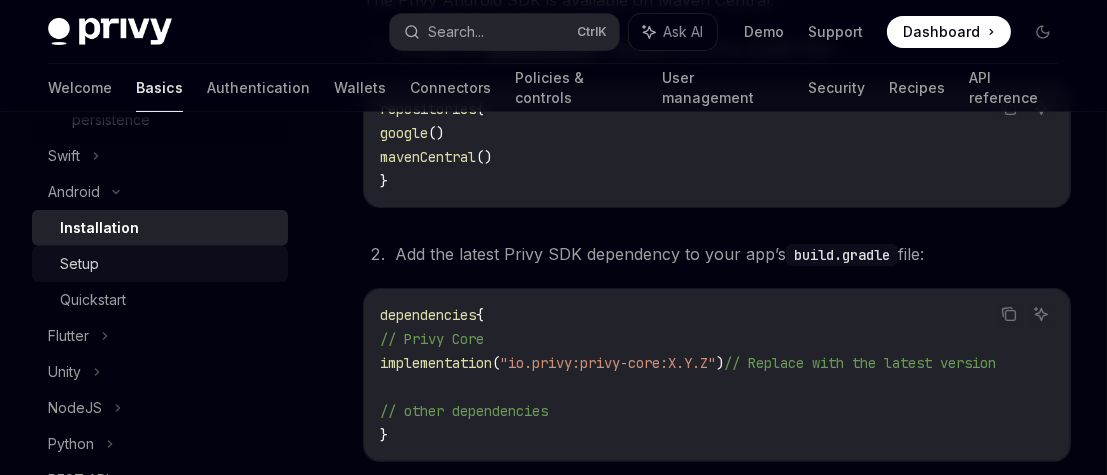 click on "Setup" at bounding box center (160, 264) 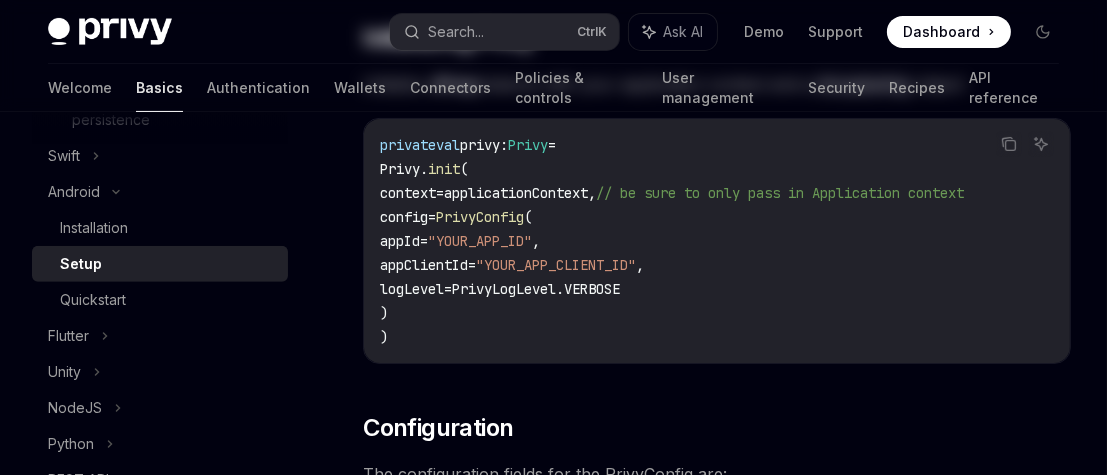 scroll, scrollTop: 0, scrollLeft: 0, axis: both 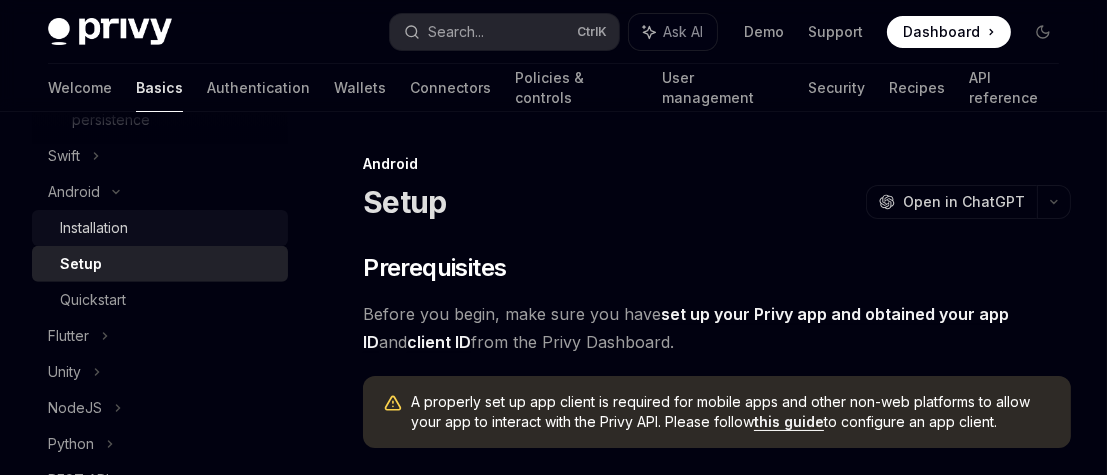 click on "Installation" at bounding box center [94, 228] 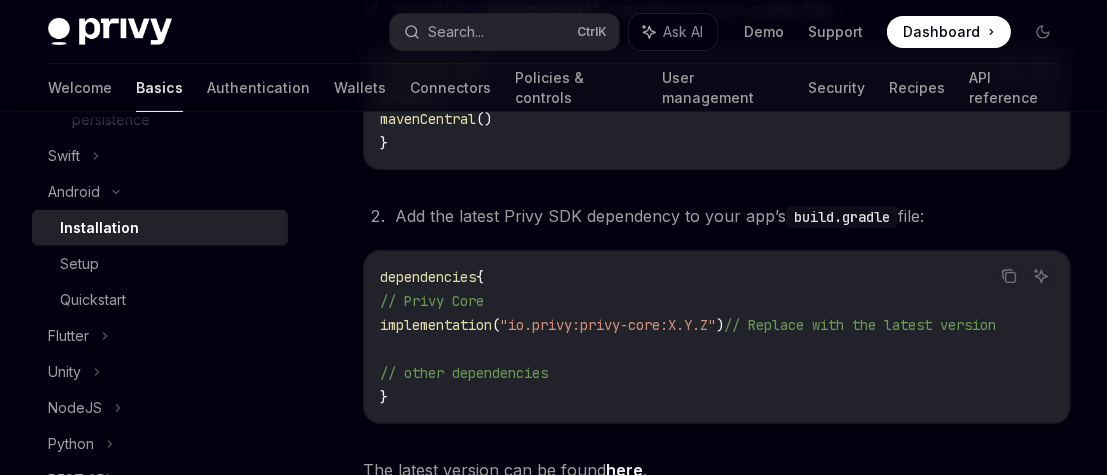 scroll, scrollTop: 513, scrollLeft: 0, axis: vertical 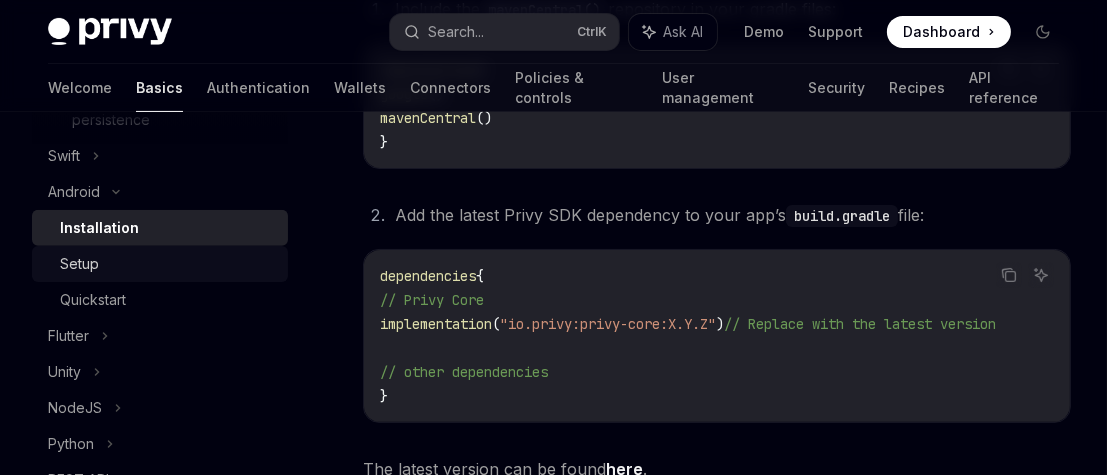 click on "Setup" at bounding box center [160, 264] 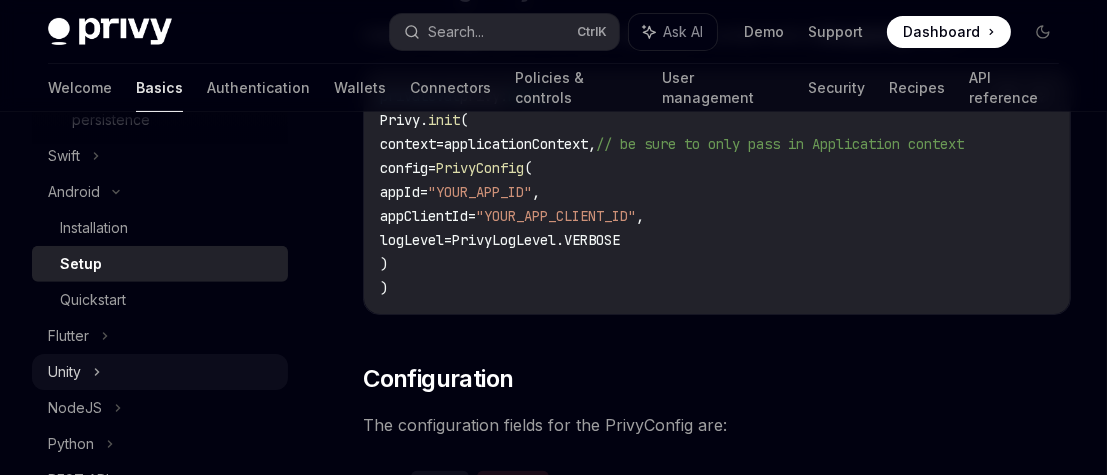 scroll, scrollTop: 524, scrollLeft: 0, axis: vertical 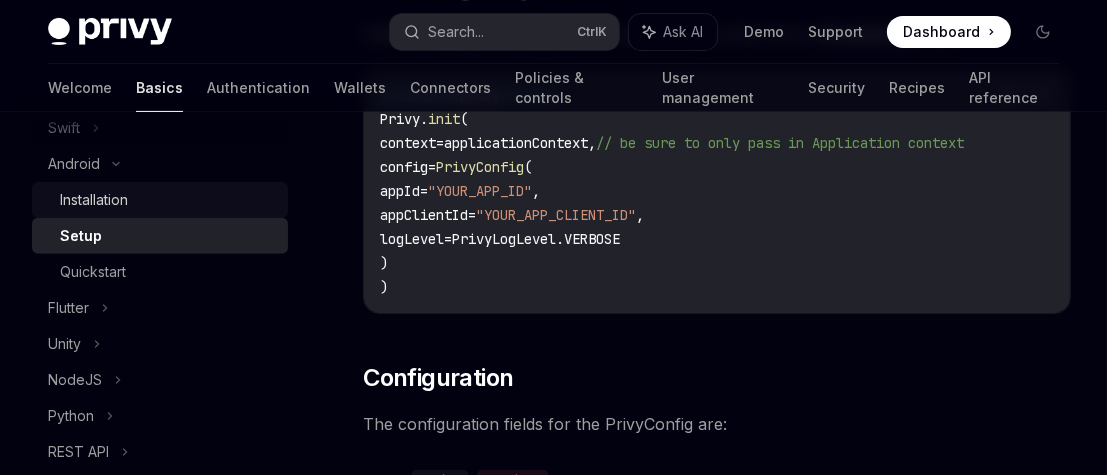 click on "Installation" at bounding box center (94, 200) 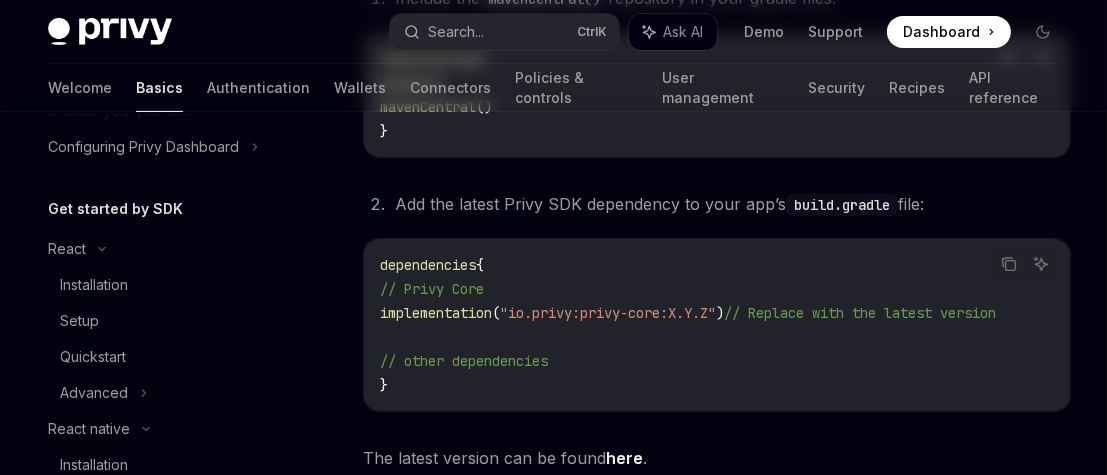 scroll, scrollTop: 119, scrollLeft: 0, axis: vertical 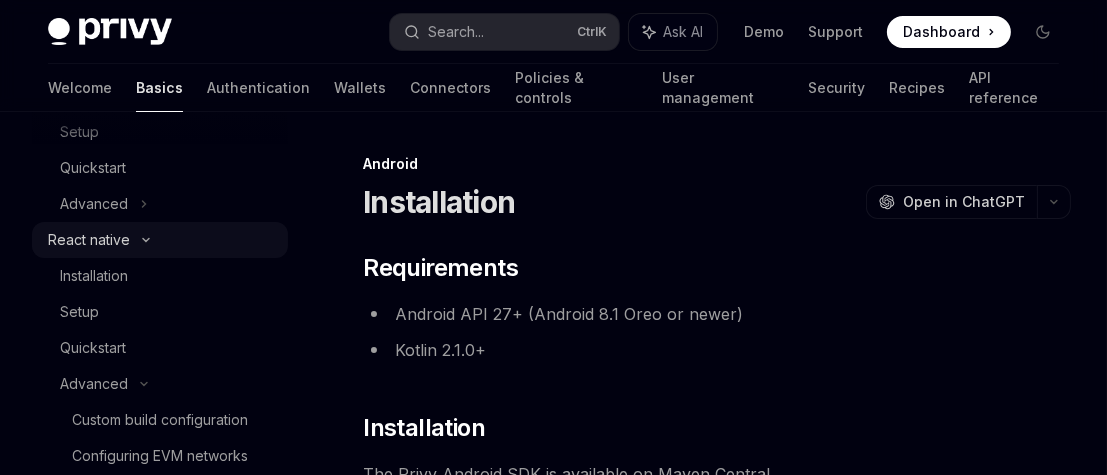 click on "React native" at bounding box center [89, 240] 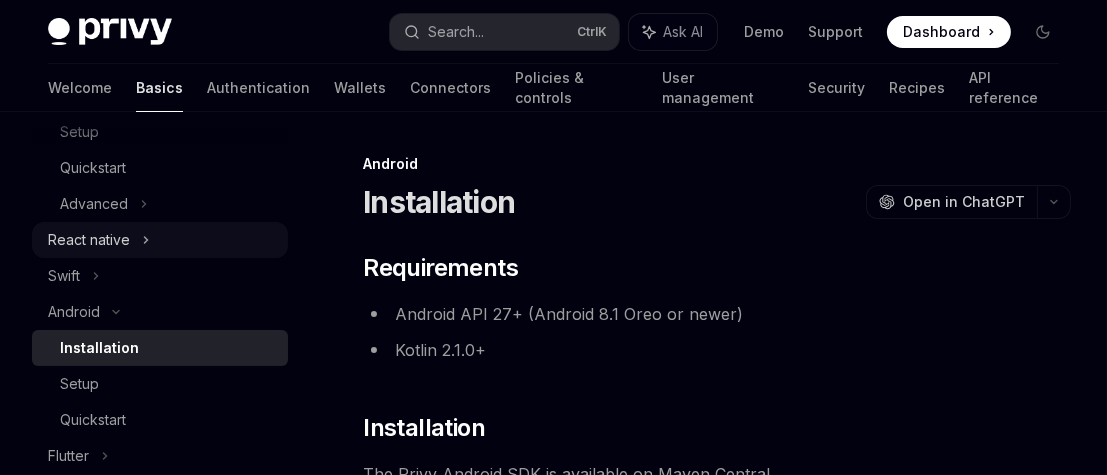 click on "React native" at bounding box center (89, 240) 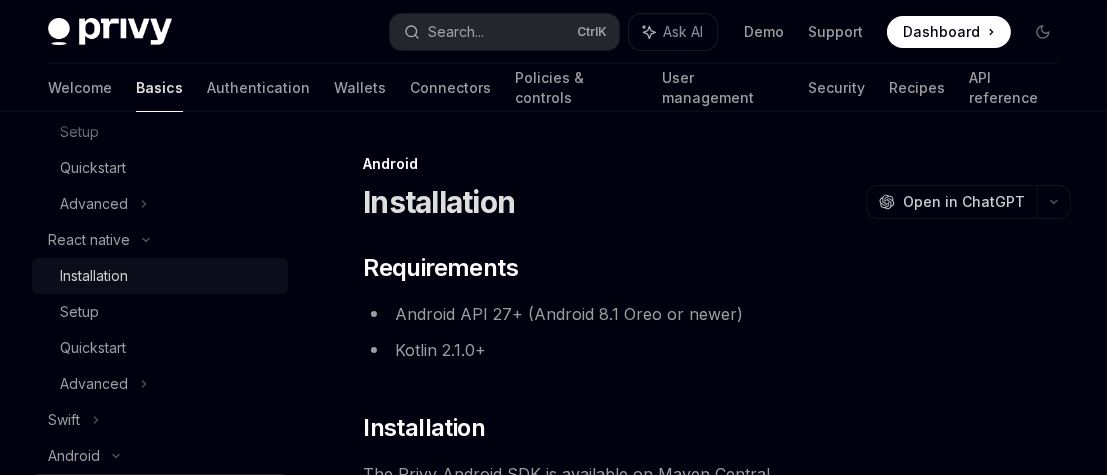 click on "Installation" at bounding box center [94, 276] 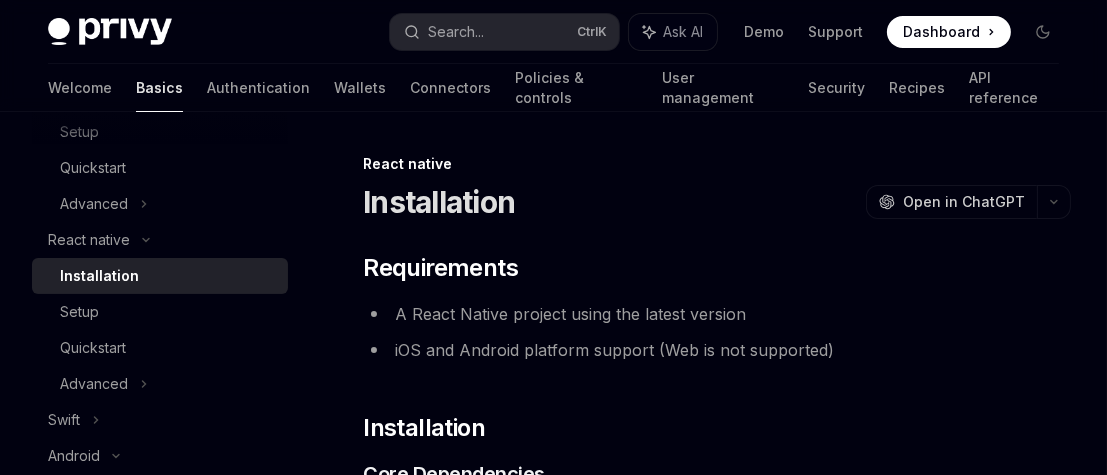 type on "*" 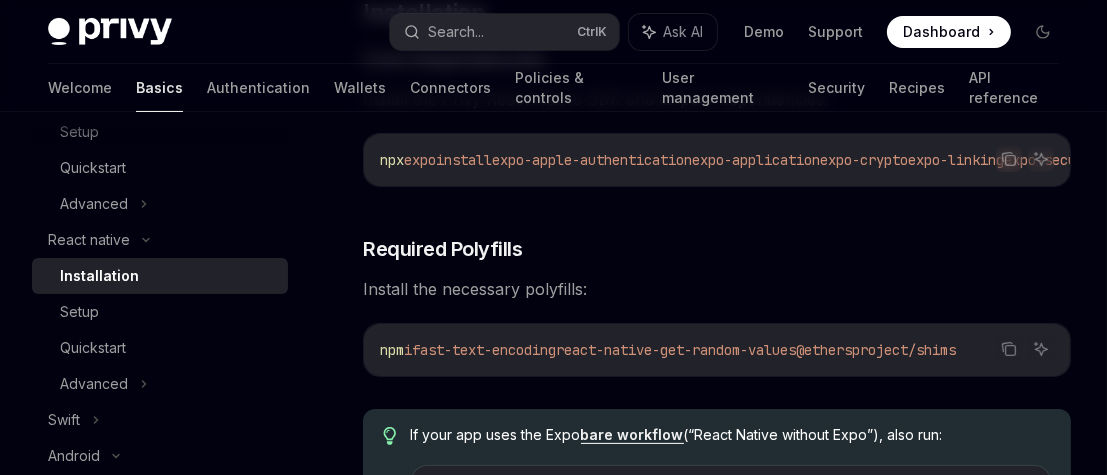 scroll, scrollTop: 325, scrollLeft: 0, axis: vertical 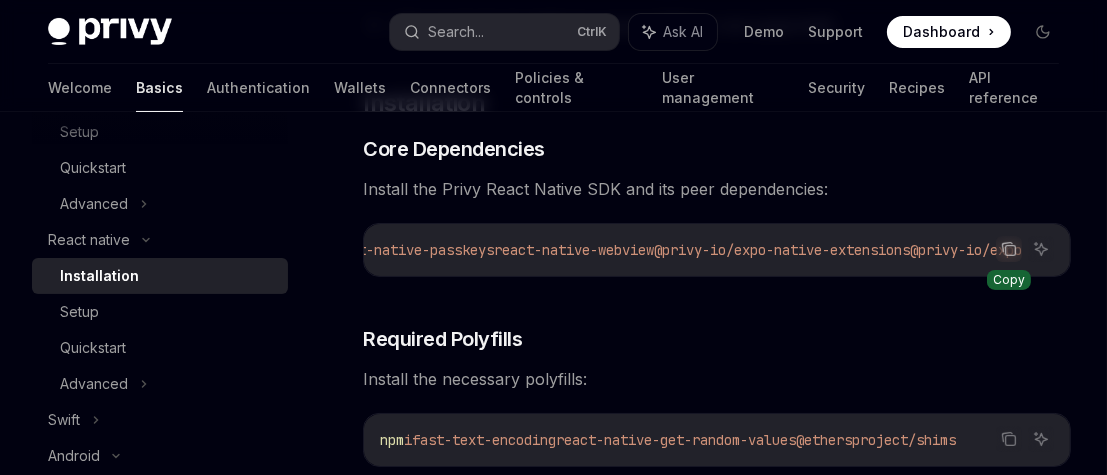 click 